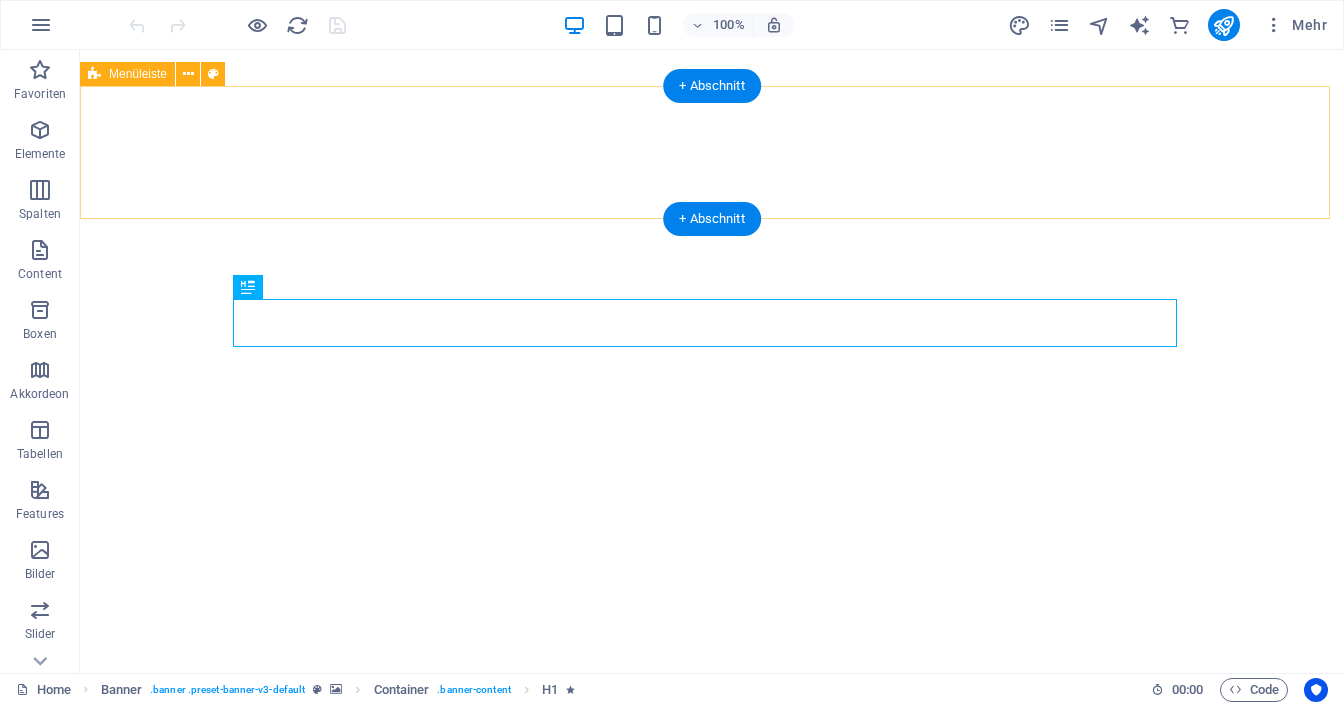 scroll, scrollTop: 0, scrollLeft: 0, axis: both 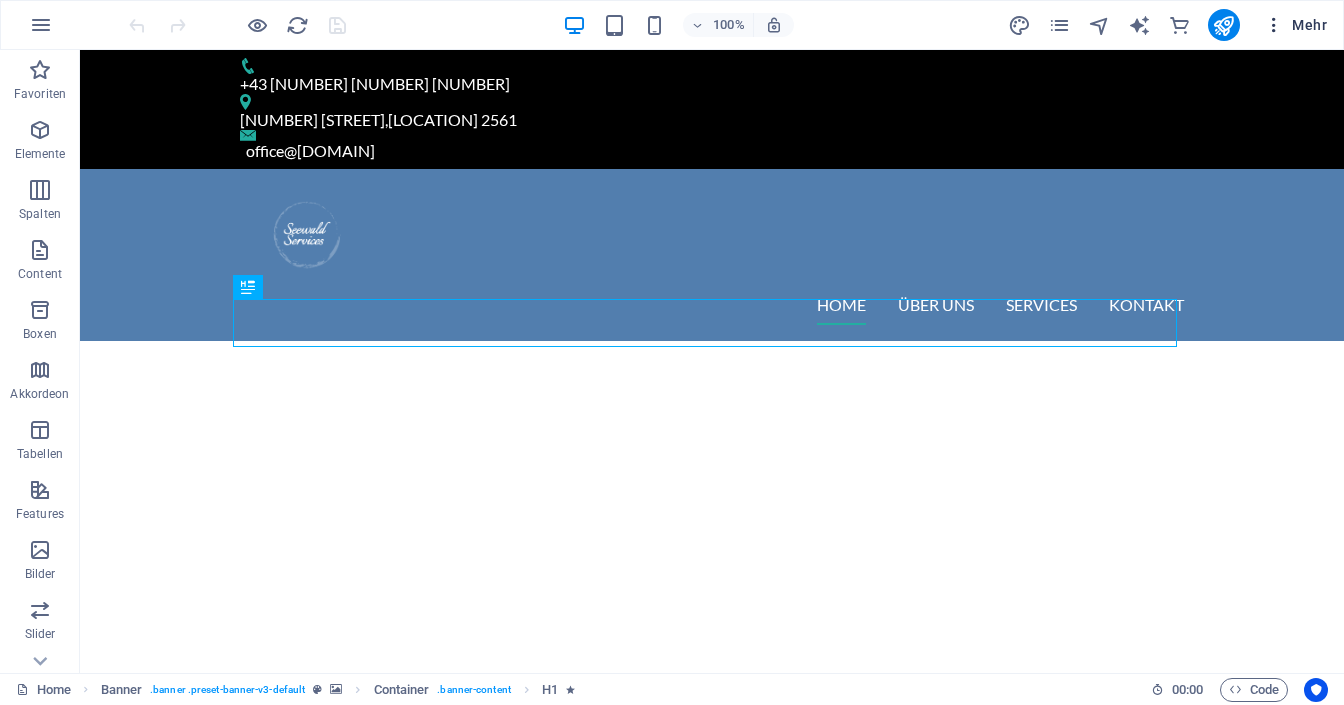 click on "Mehr" at bounding box center (1295, 25) 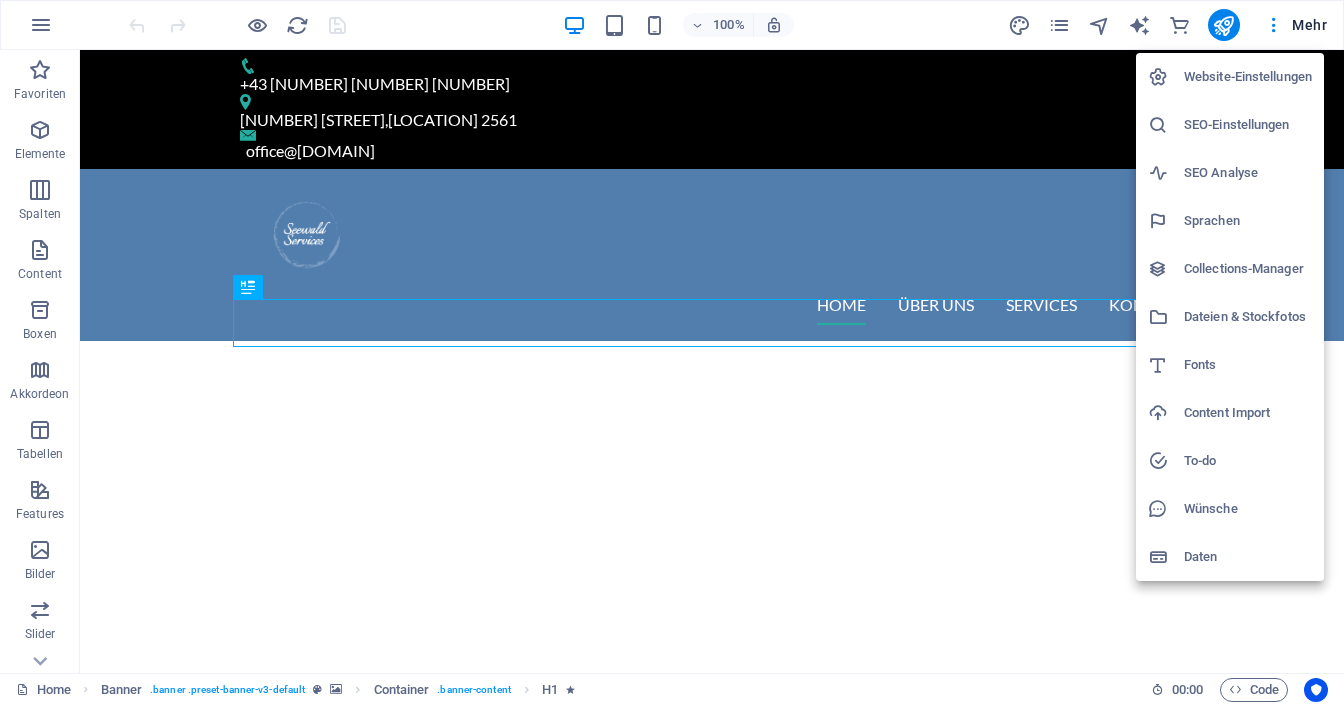 click on "Dateien & Stockfotos" at bounding box center (1248, 317) 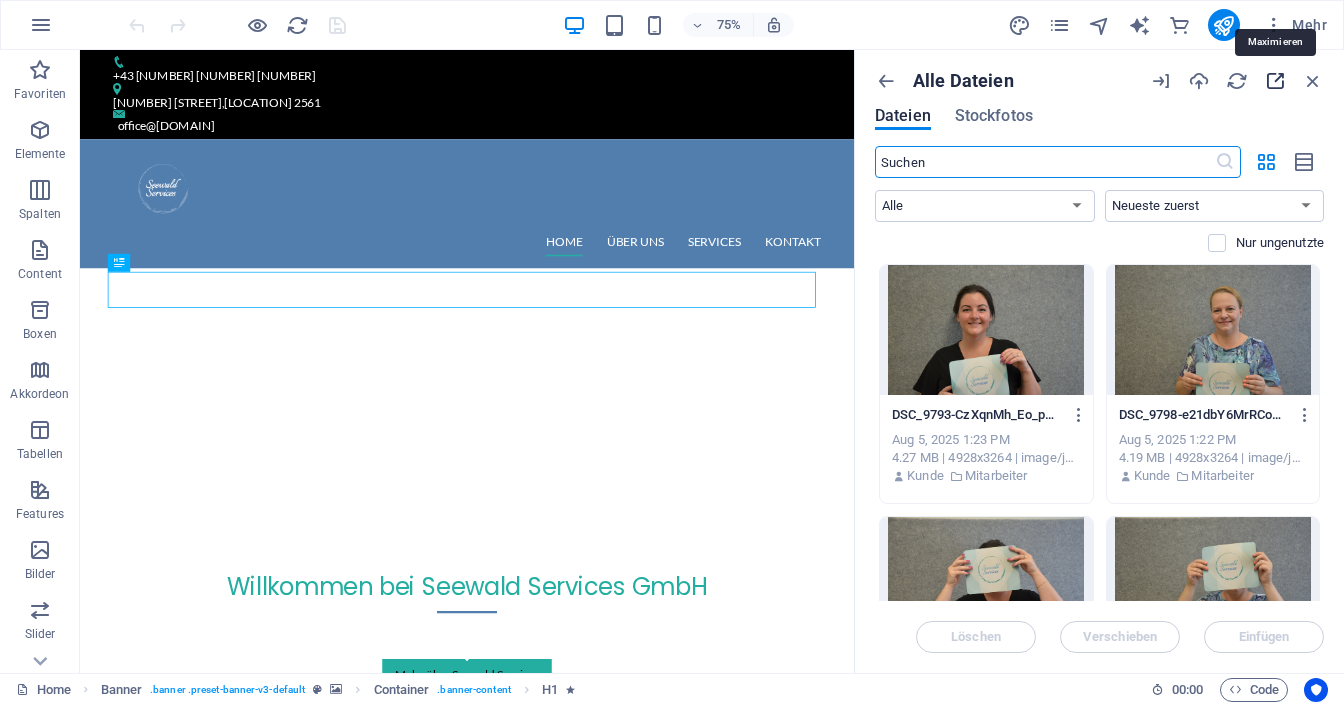 click at bounding box center (1275, 81) 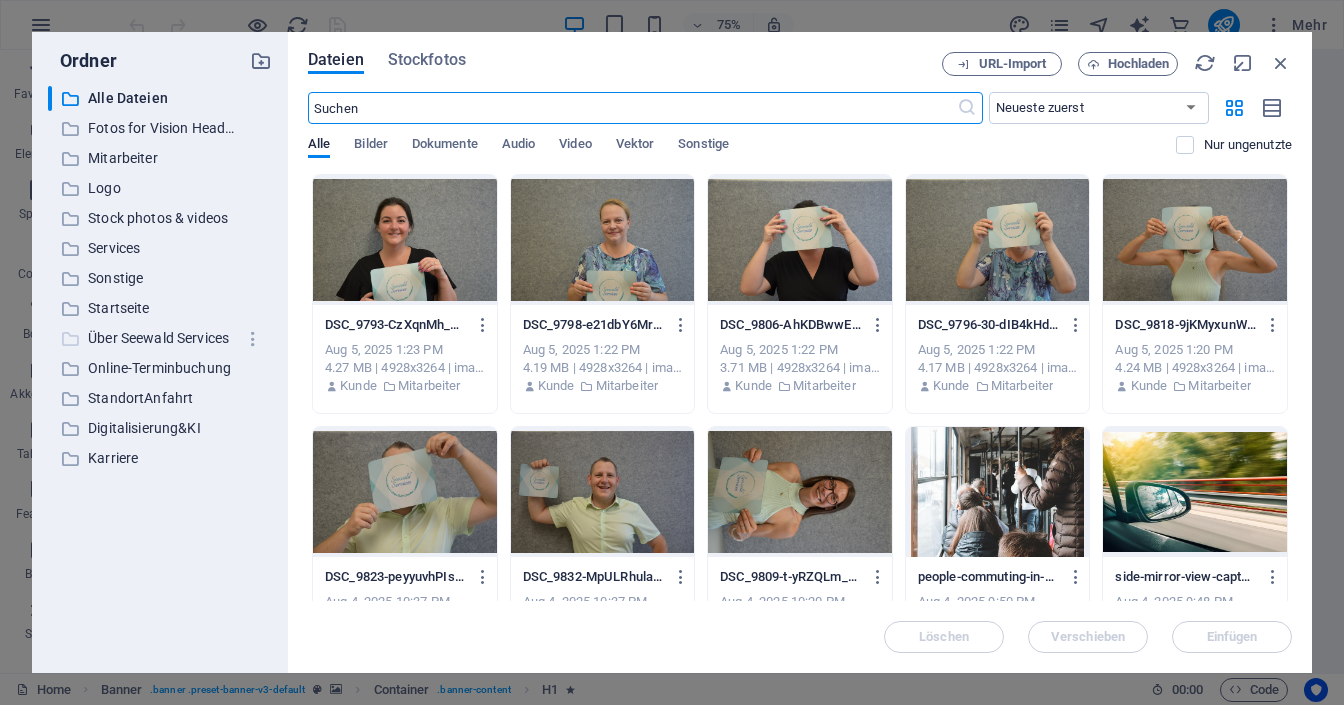 click on "Über Seewald Services" at bounding box center (161, 338) 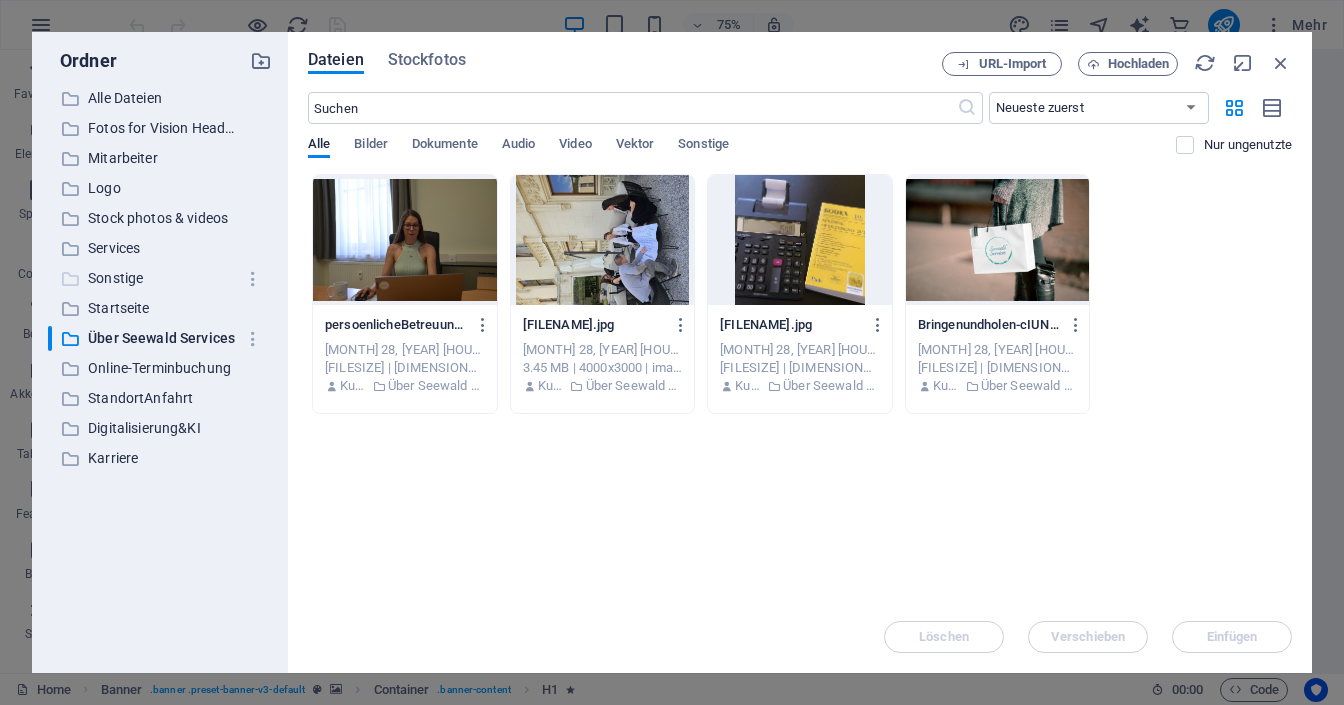 click on "Sonstige" at bounding box center (161, 278) 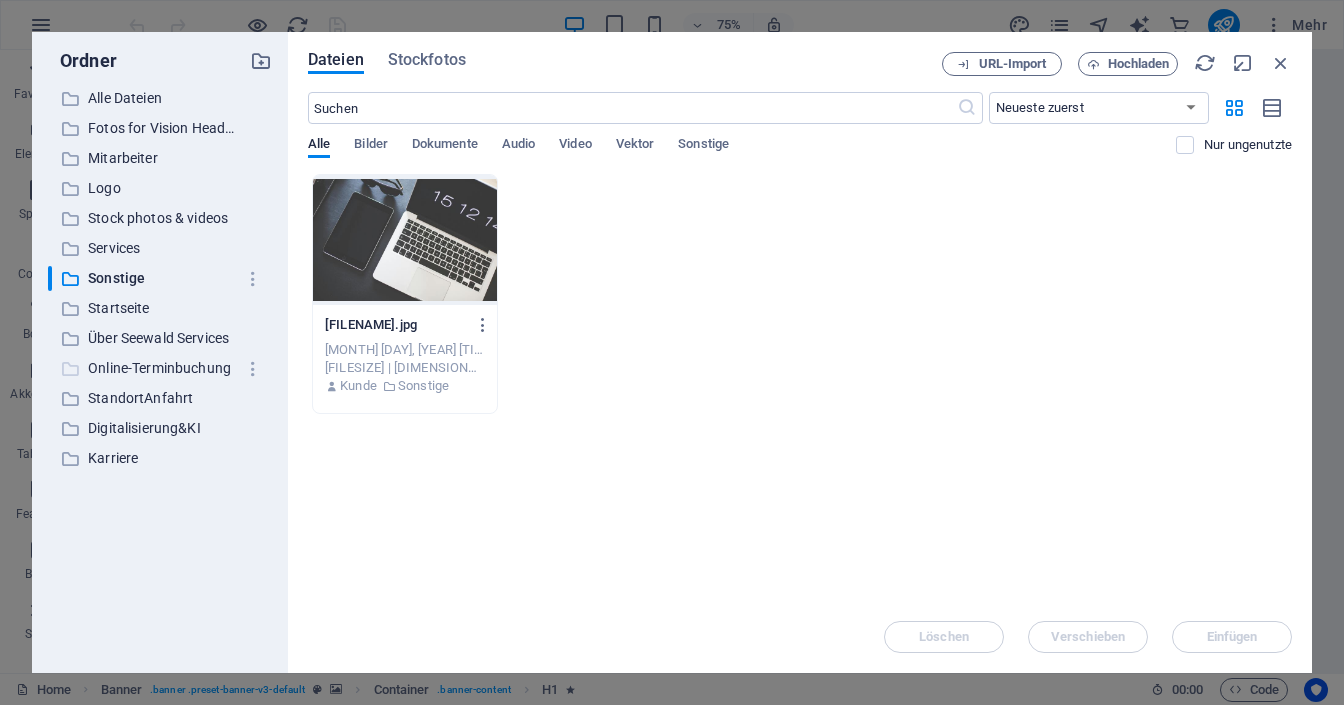 click on "Online-Terminbuchung" at bounding box center (161, 368) 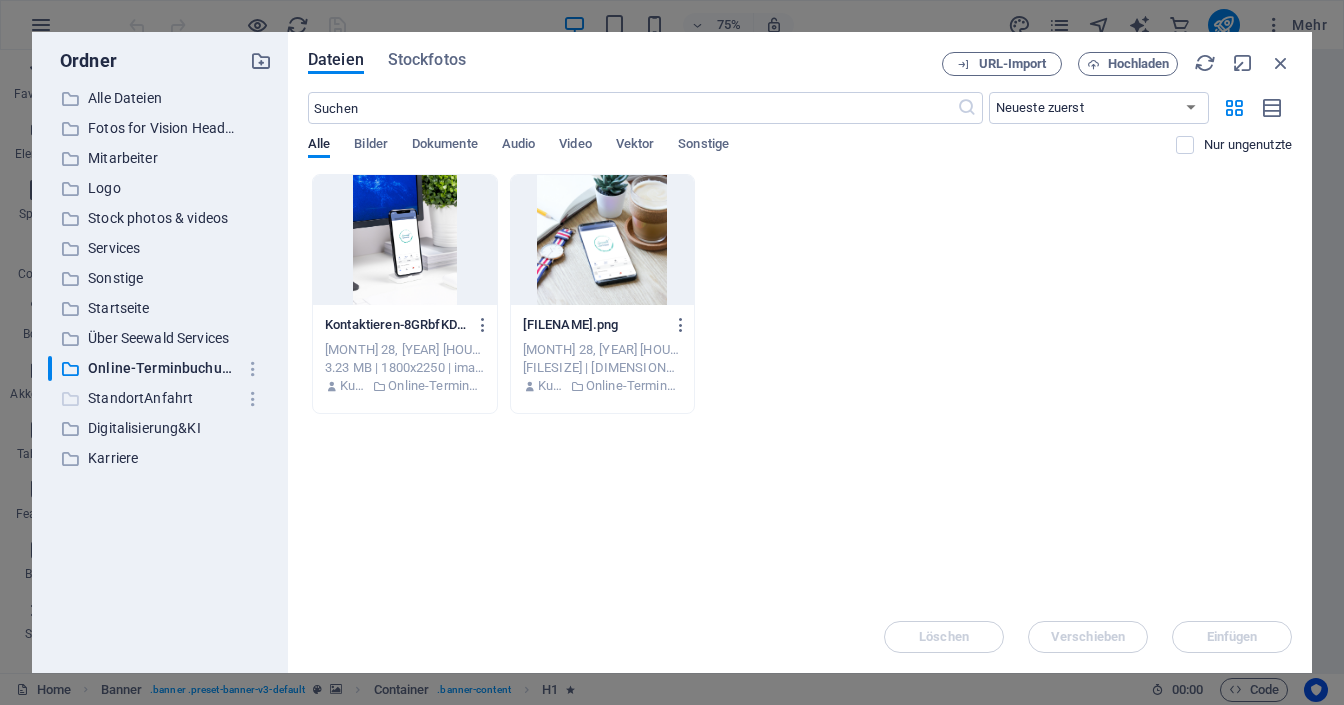 click on "StandortAnfahrt" at bounding box center (161, 398) 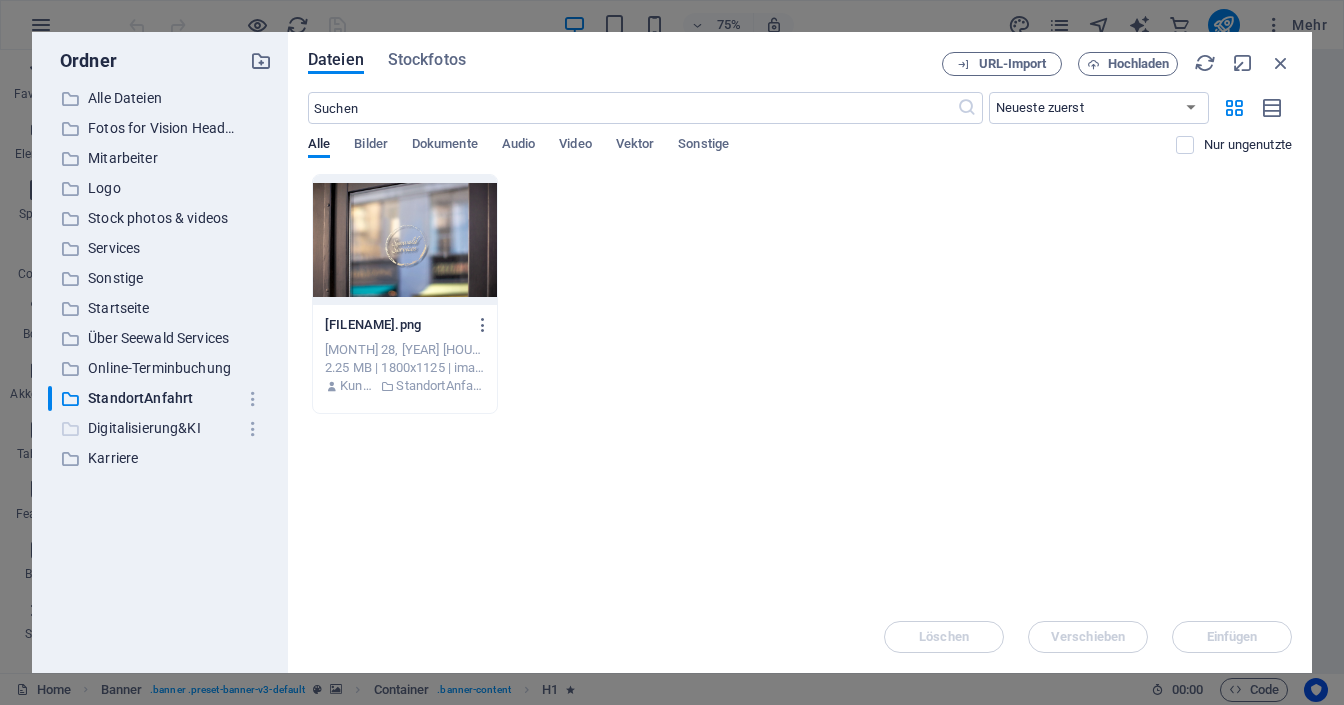 click on "Digitalisierung&KI" at bounding box center [161, 428] 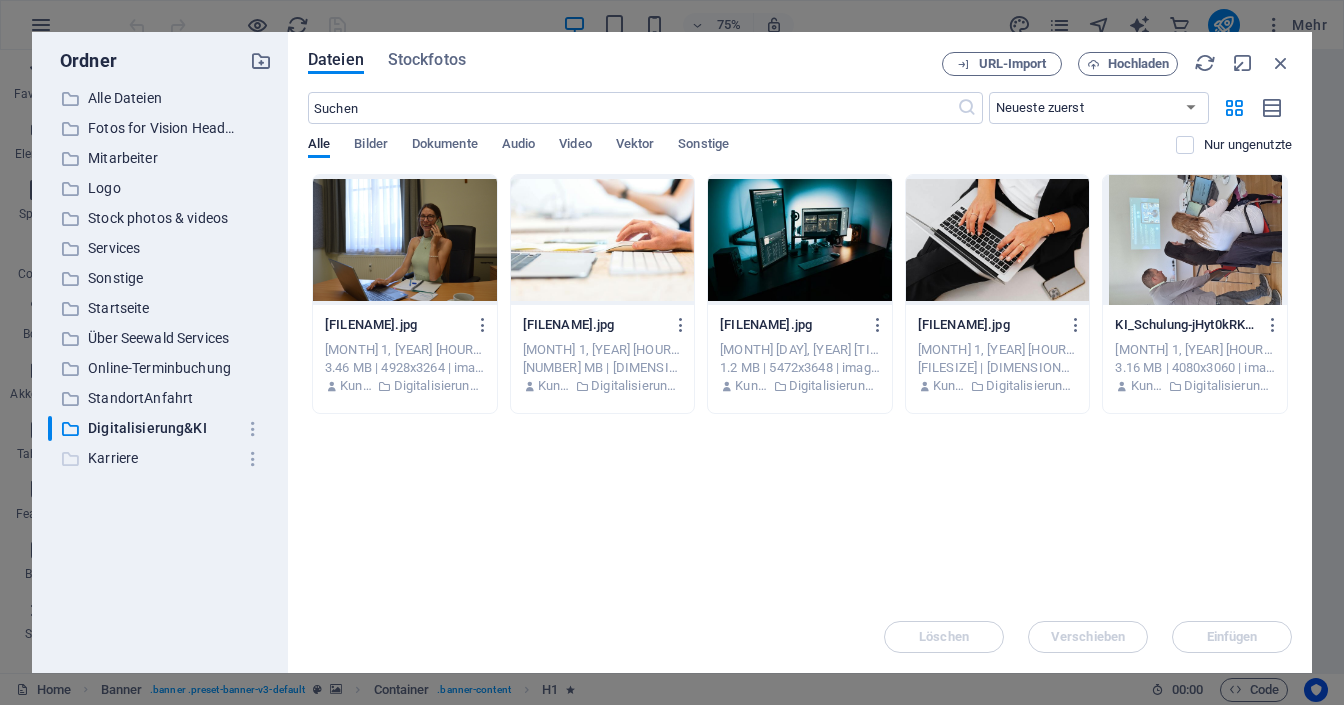 click on "Karriere" at bounding box center (161, 458) 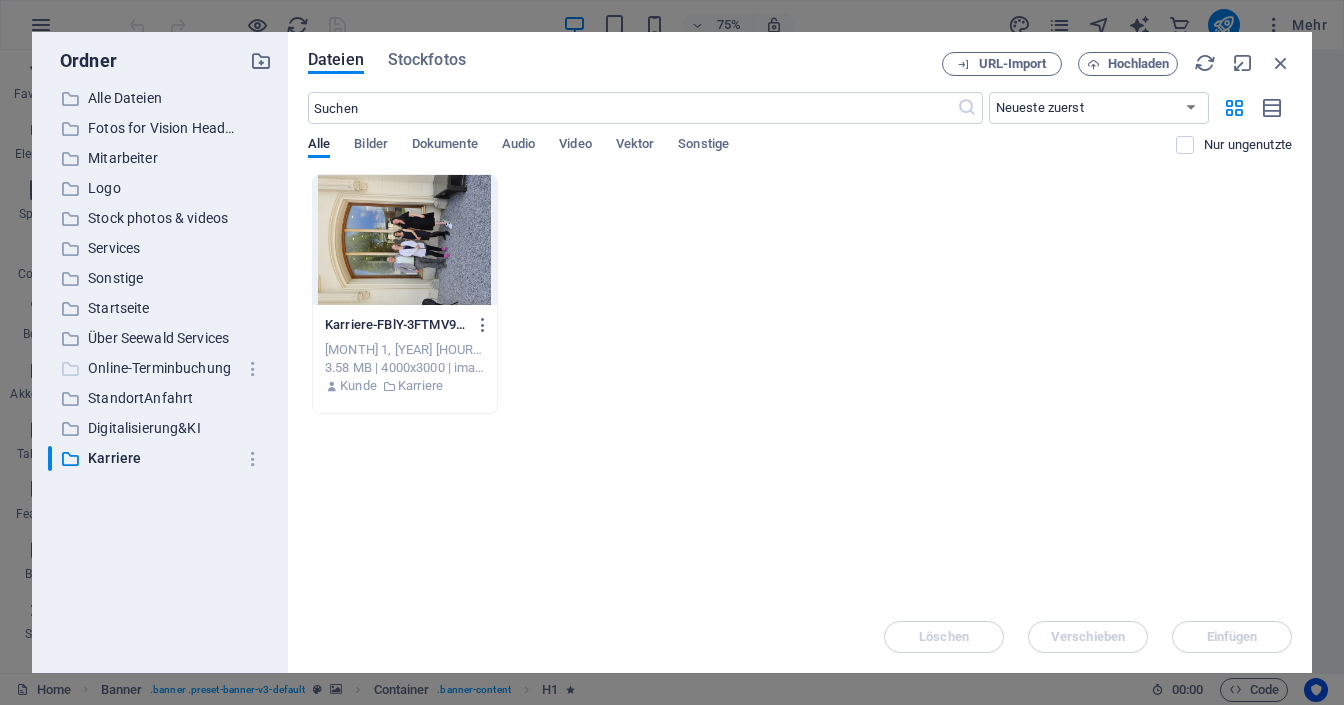 click on "Online-Terminbuchung" at bounding box center [161, 368] 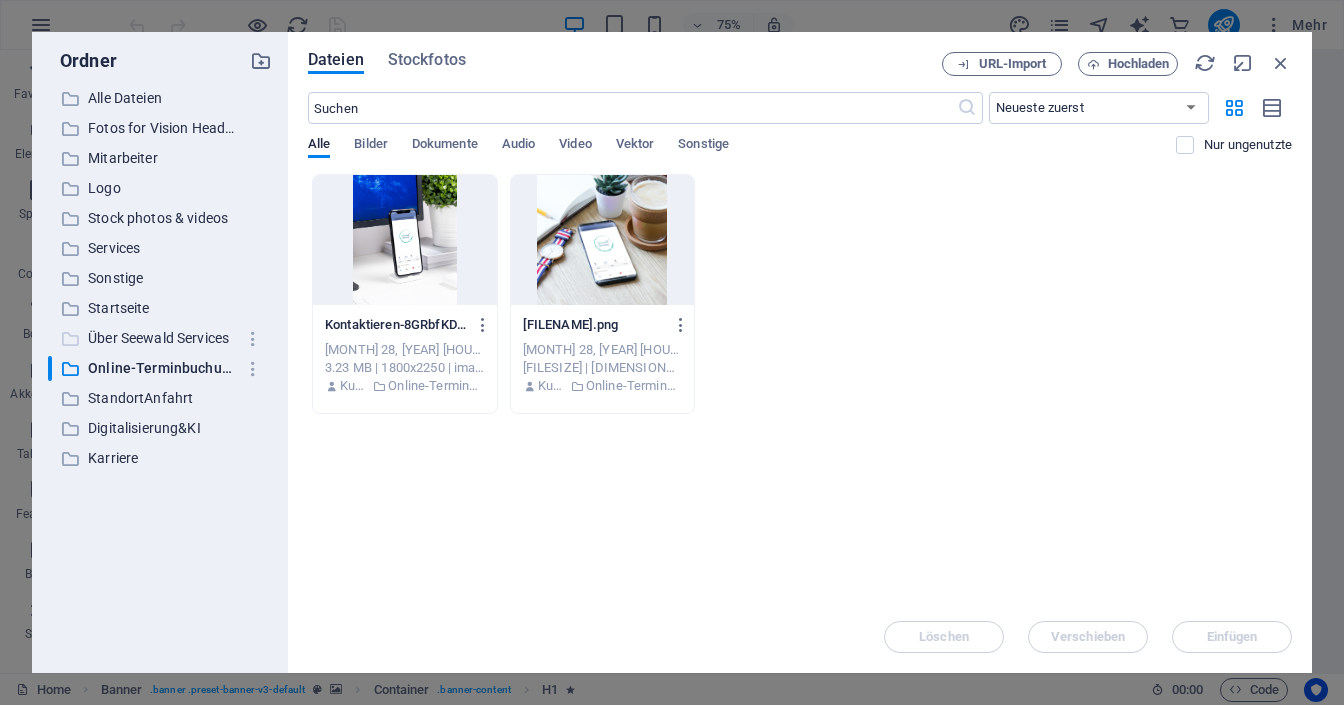 click on "Über Seewald Services" at bounding box center [161, 338] 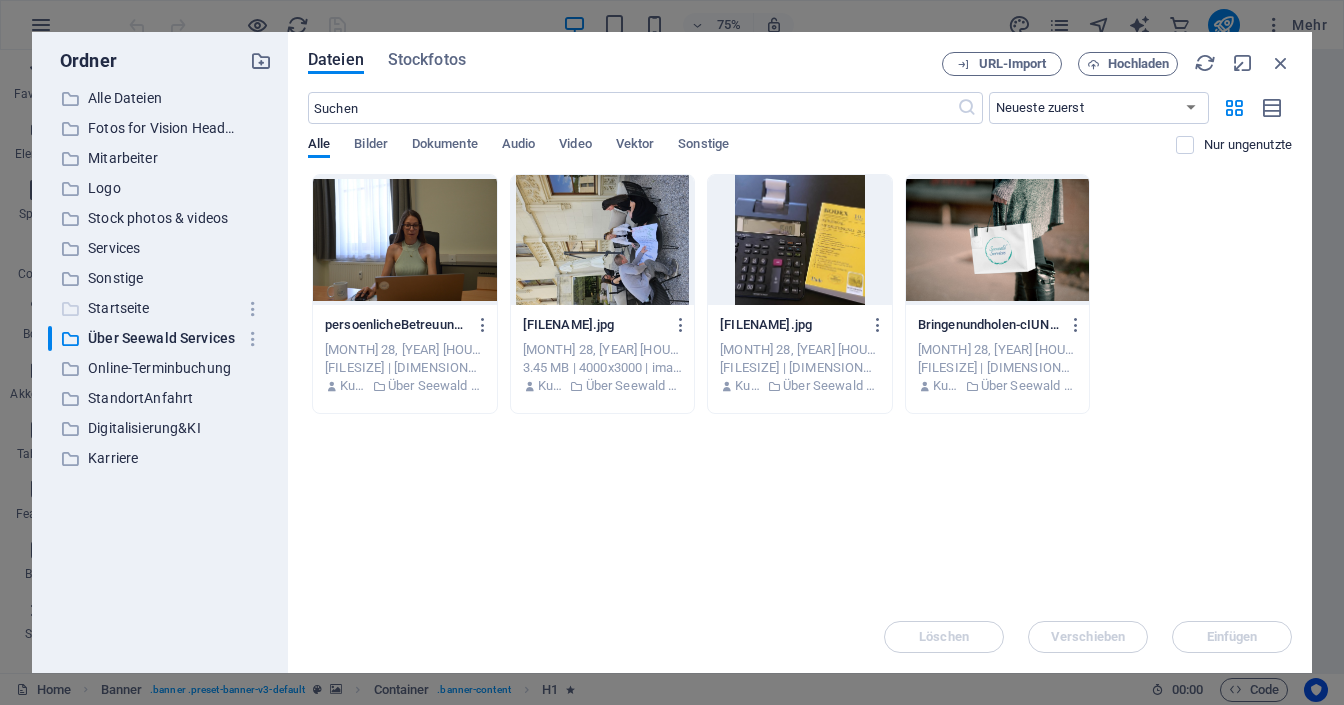 click on "Startseite" at bounding box center (161, 308) 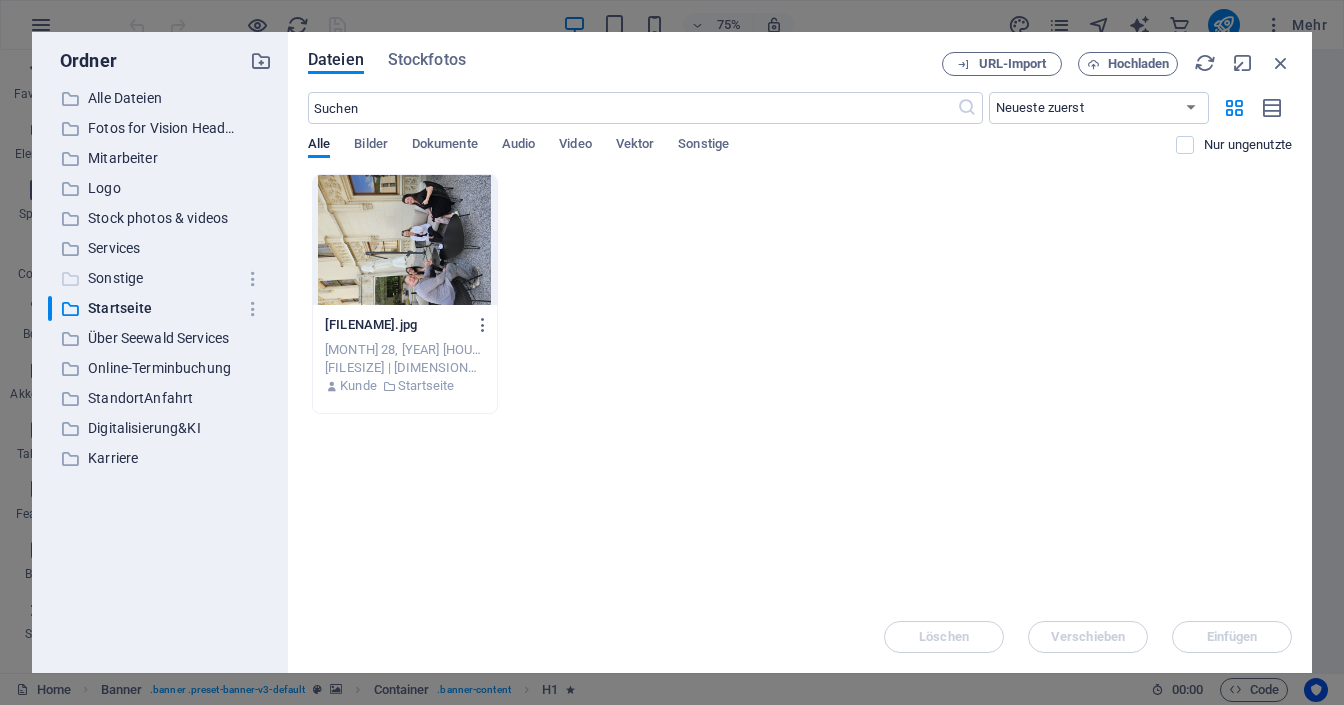 click on "Sonstige" at bounding box center (161, 278) 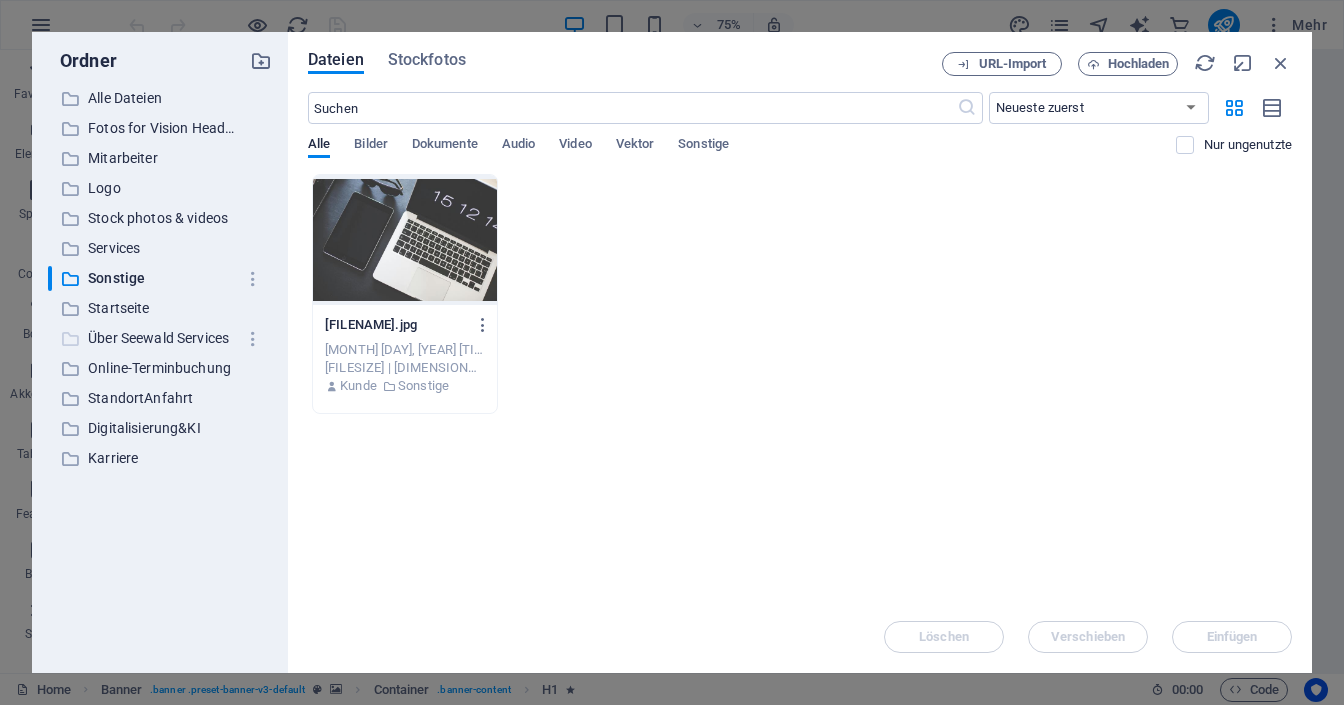 click on "Über Seewald Services" at bounding box center [161, 338] 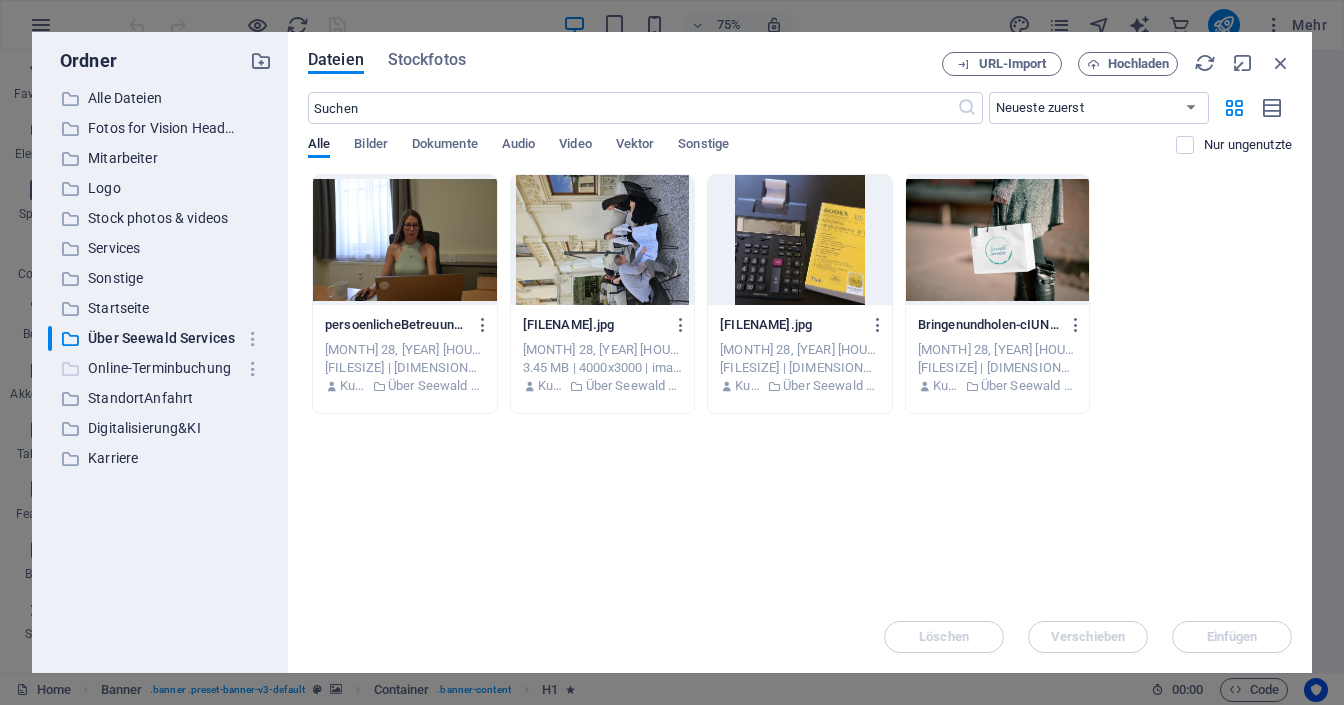 click on "Online-Terminbuchung" at bounding box center [161, 368] 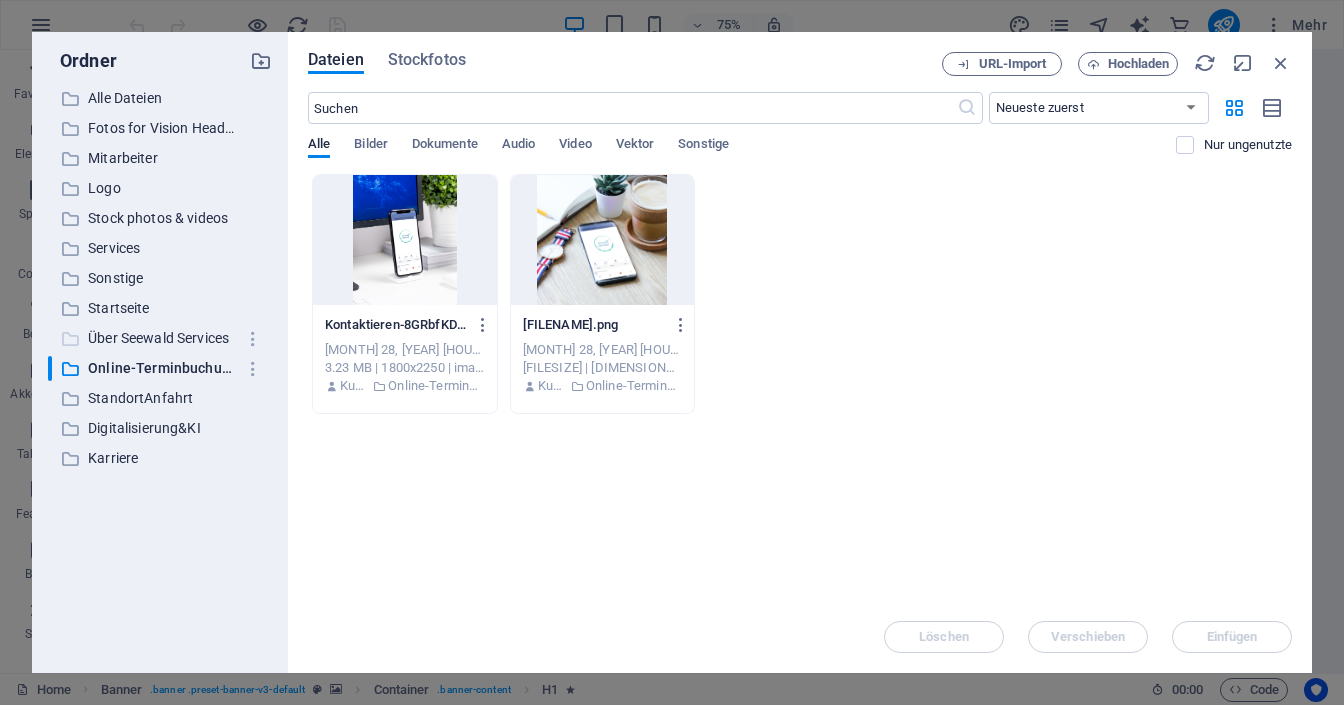 click on "Über Seewald Services" at bounding box center [161, 338] 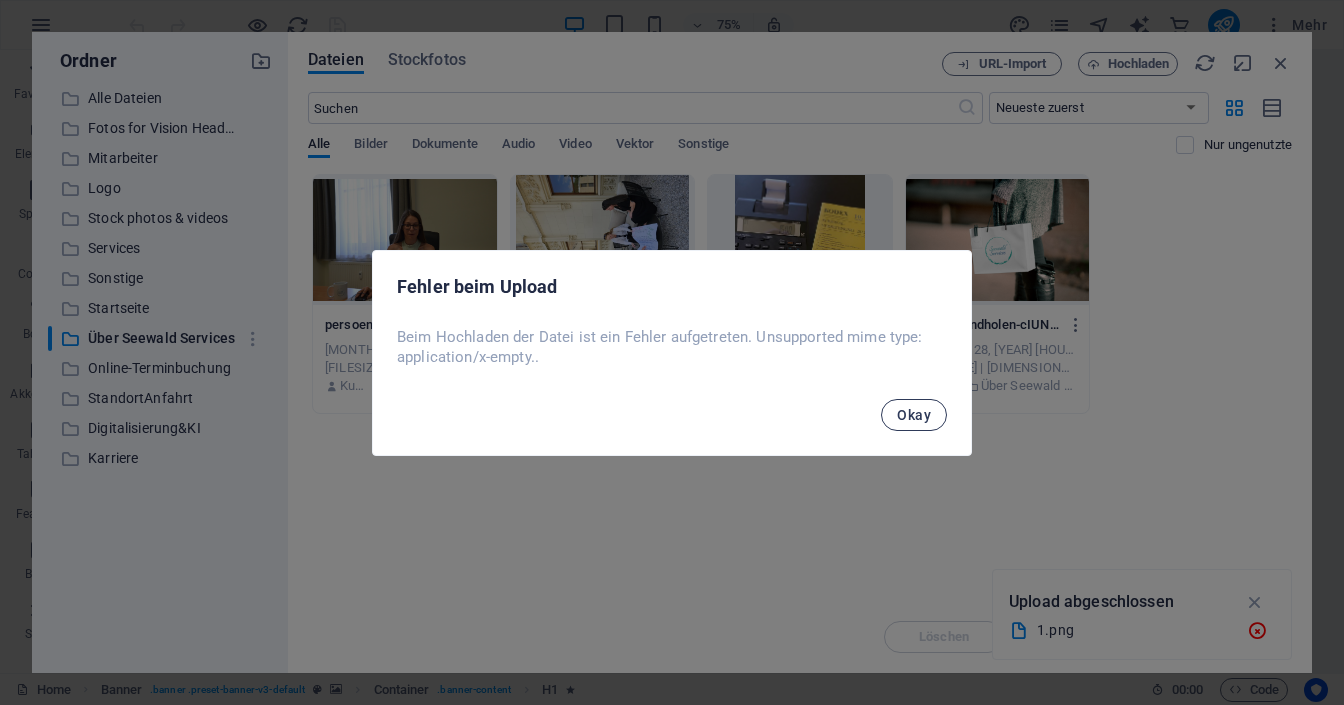 click on "Okay" at bounding box center [914, 415] 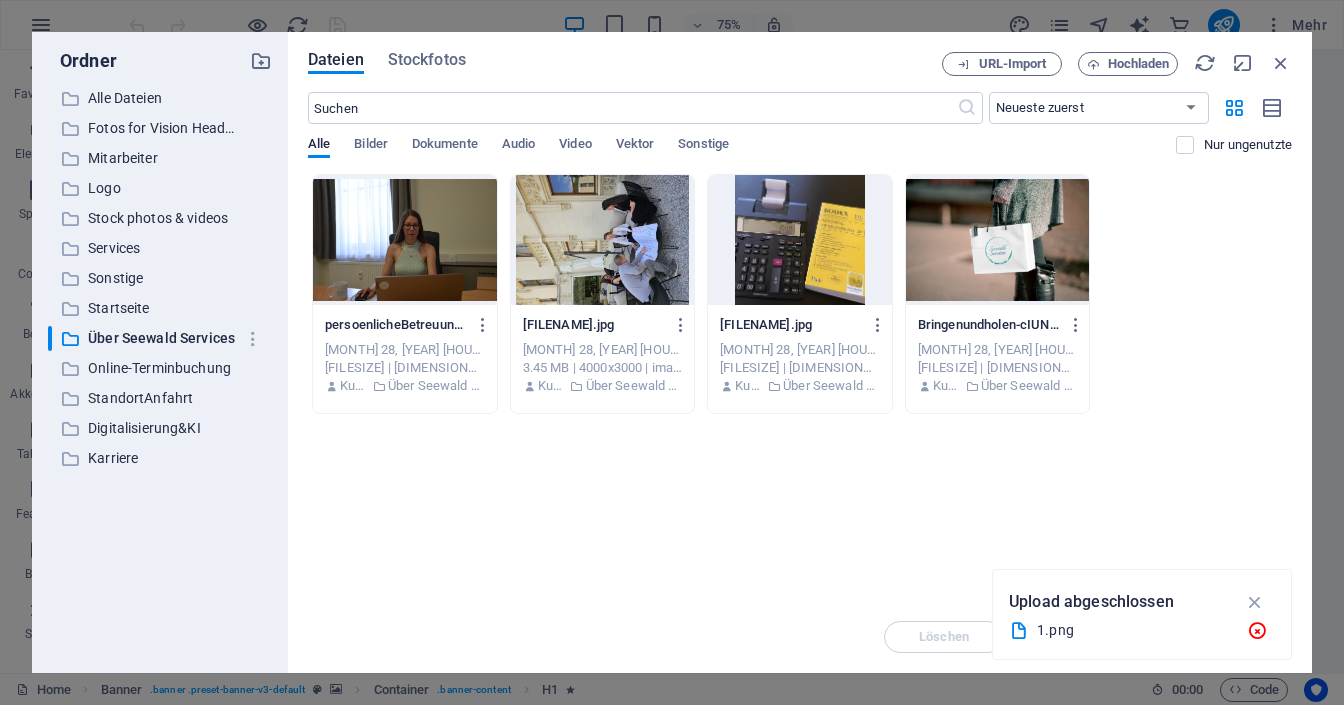drag, startPoint x: 1252, startPoint y: 600, endPoint x: 1220, endPoint y: 593, distance: 32.75668 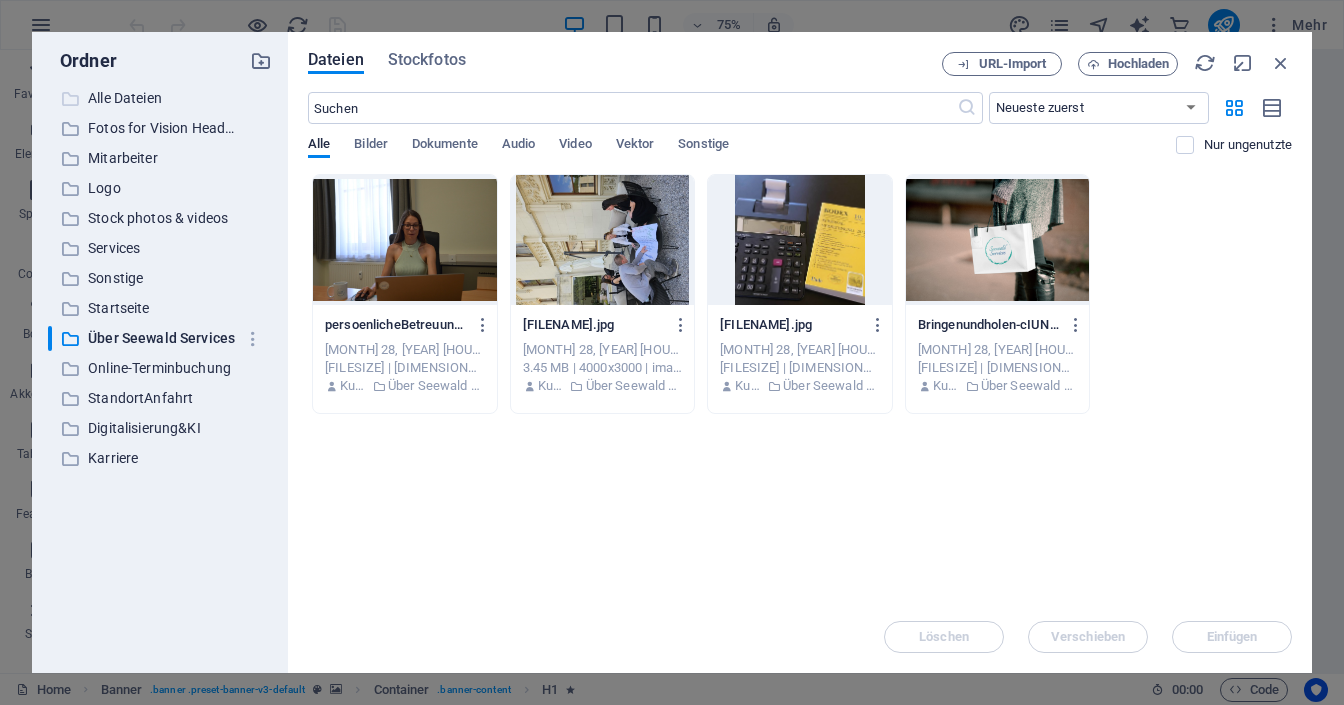 click on "Alle Dateien" at bounding box center [161, 98] 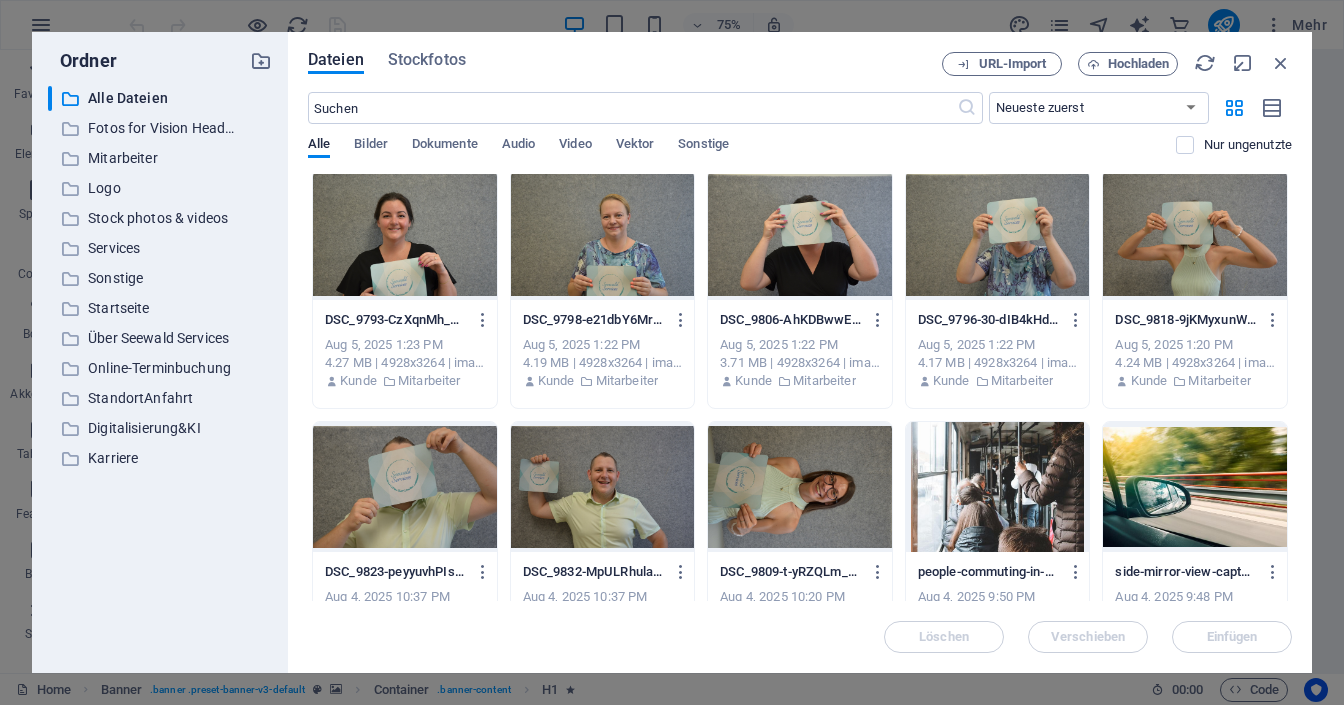 scroll, scrollTop: 0, scrollLeft: 0, axis: both 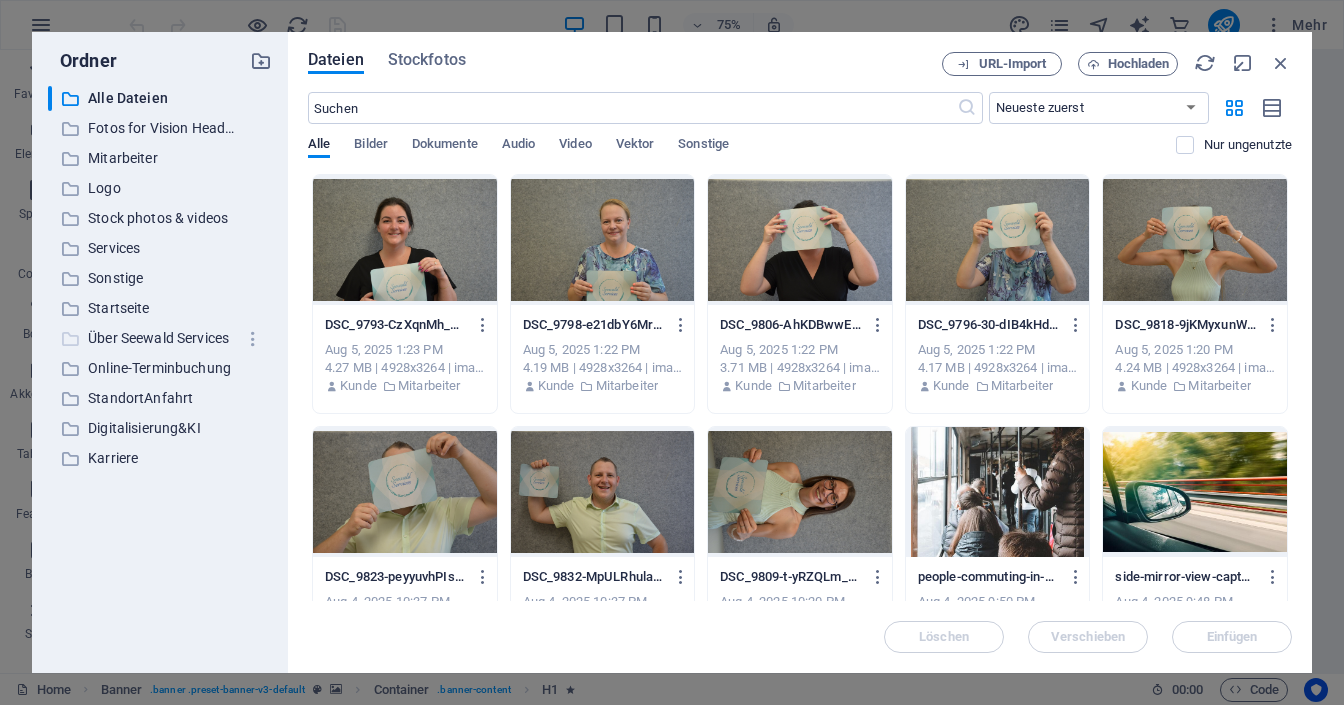 click on "Über Seewald Services" at bounding box center [161, 338] 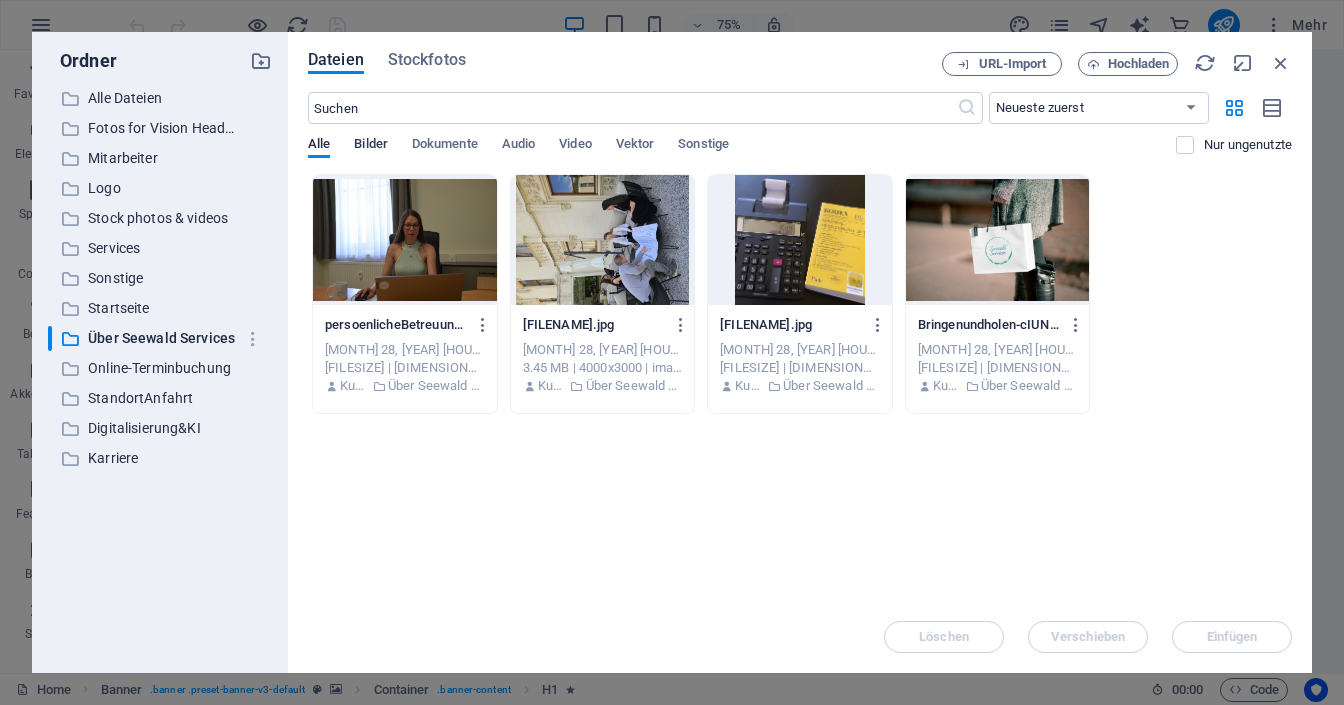 click on "Bilder" at bounding box center (371, 146) 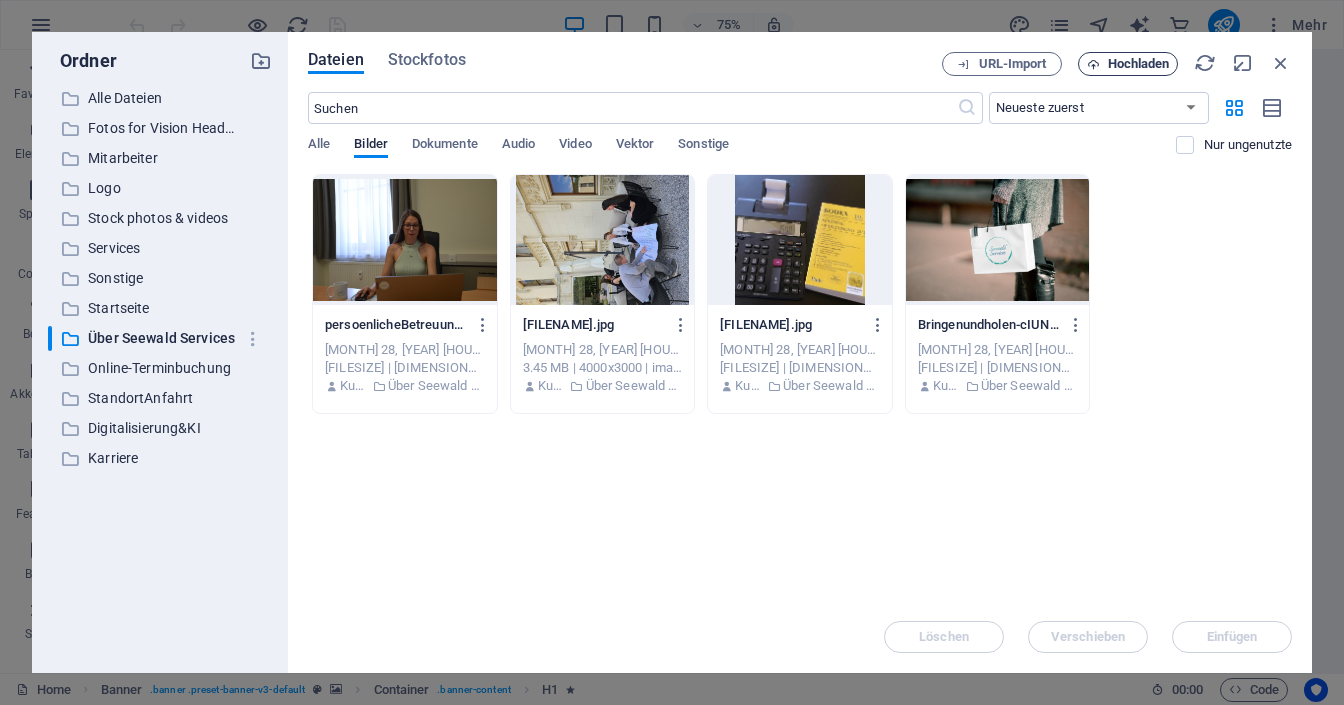 click on "Hochladen" at bounding box center [1139, 64] 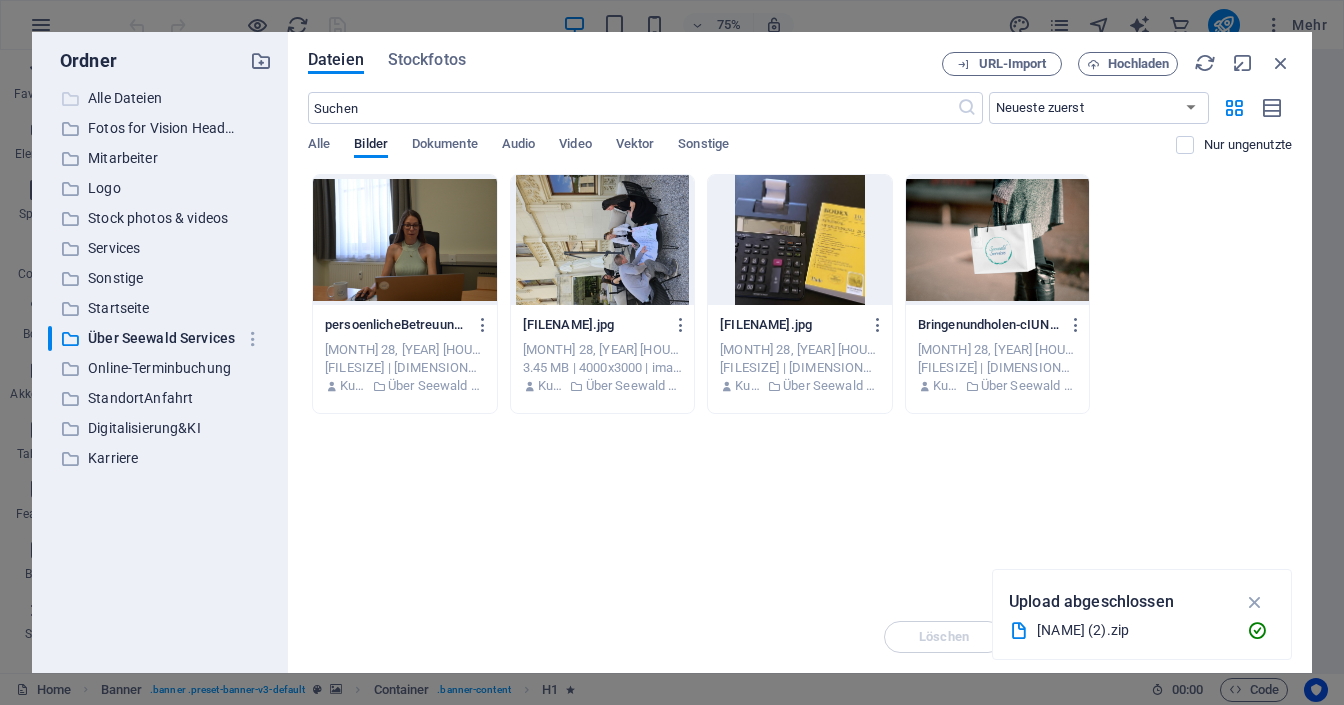 click on "Alle Dateien" at bounding box center (161, 98) 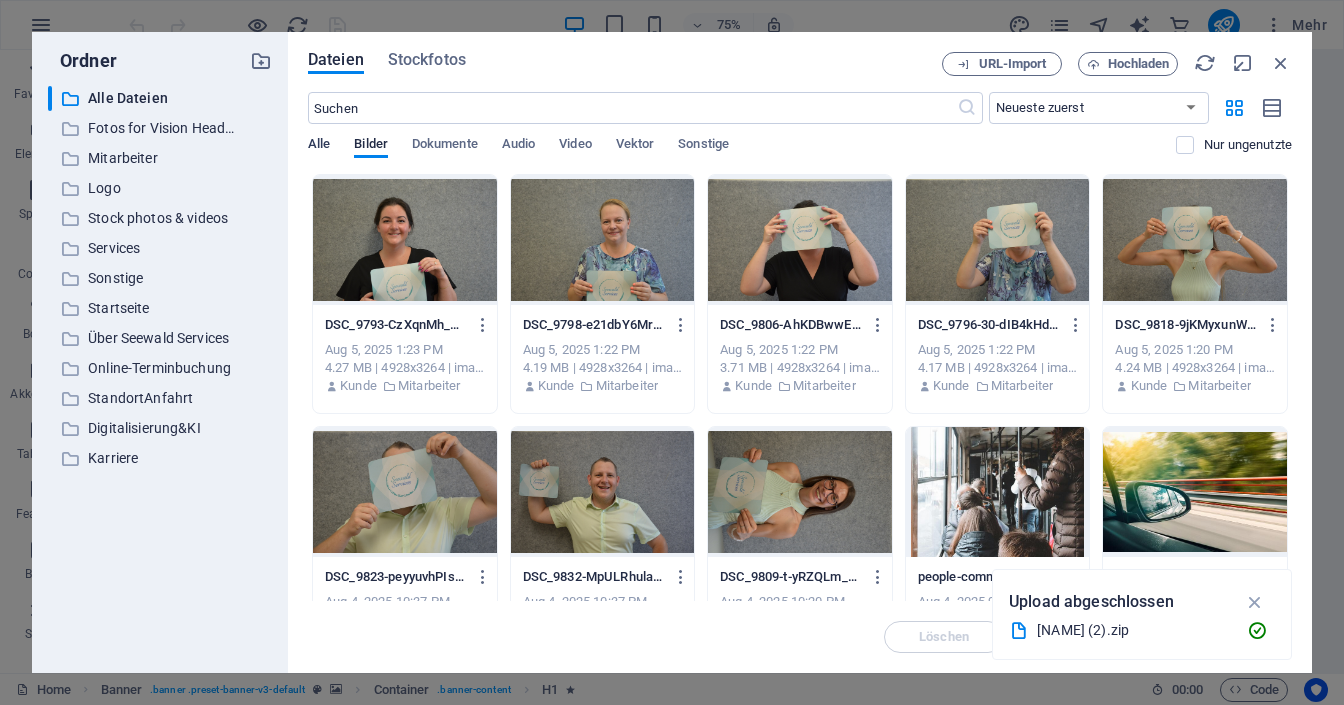 click on "Alle" at bounding box center (319, 146) 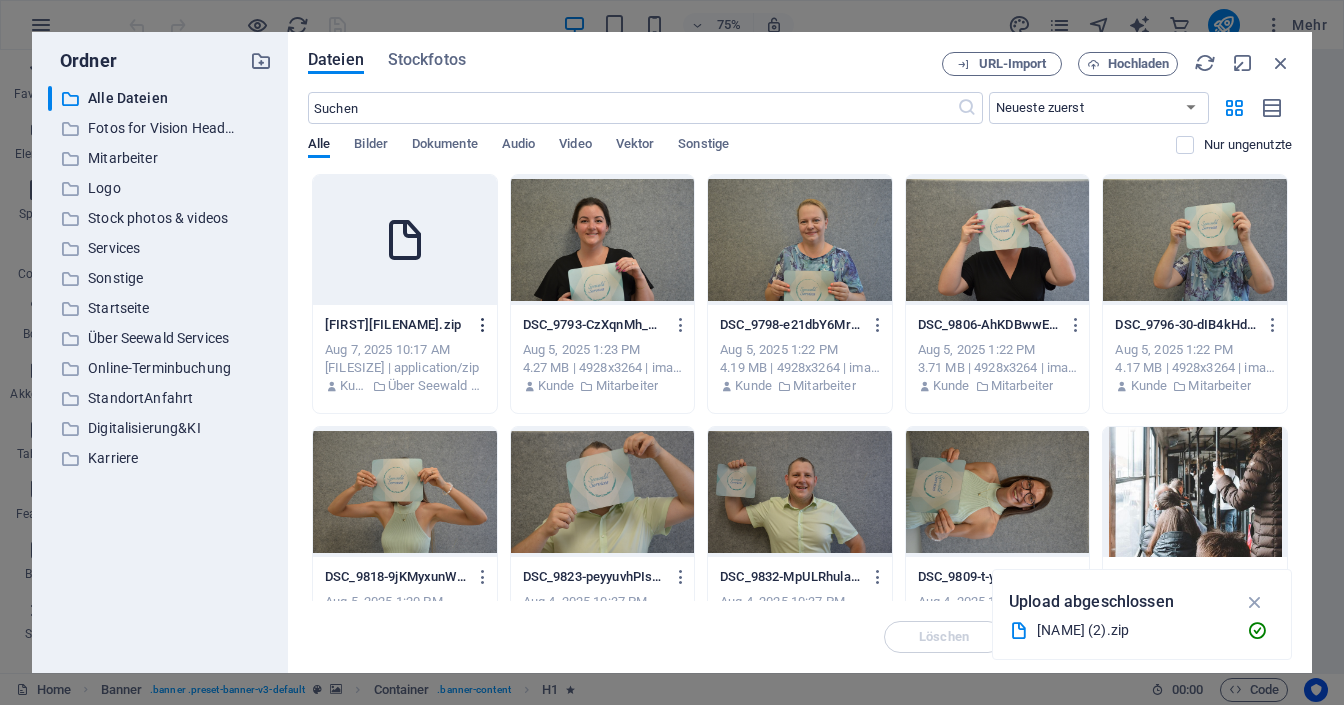 click at bounding box center [483, 325] 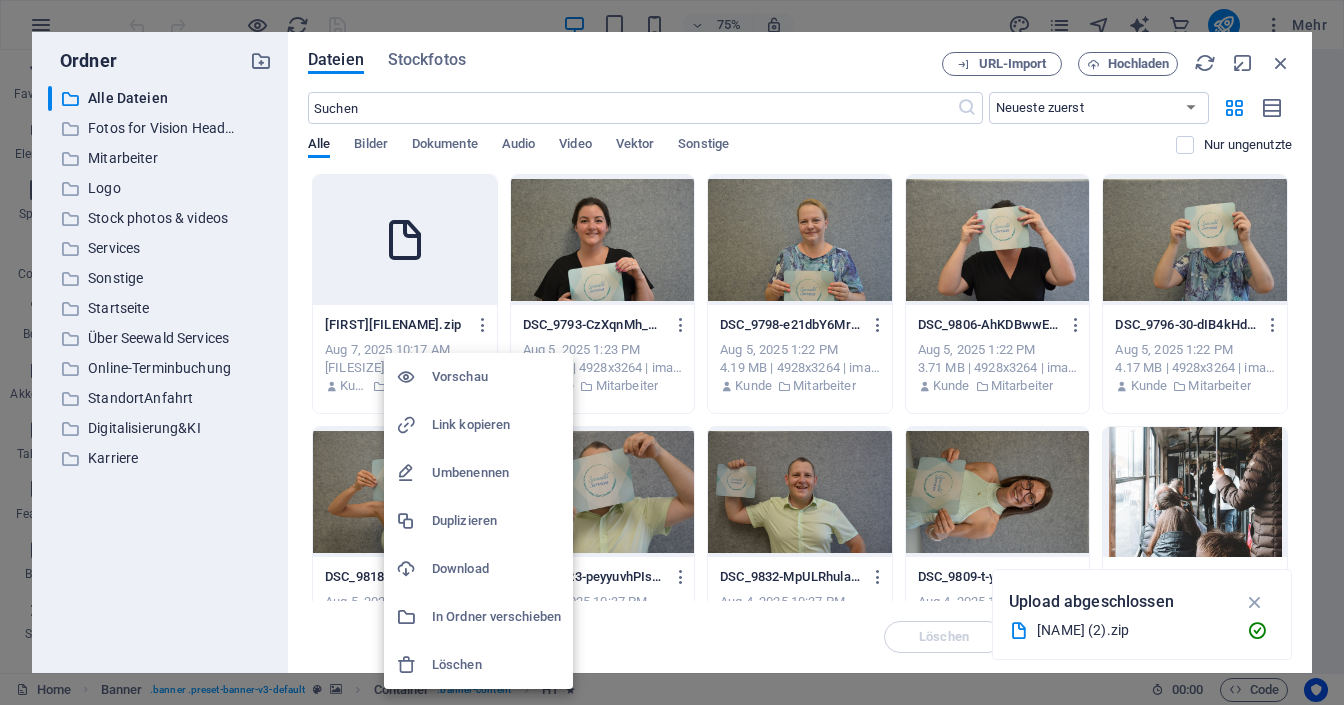 click on "Löschen" at bounding box center [496, 665] 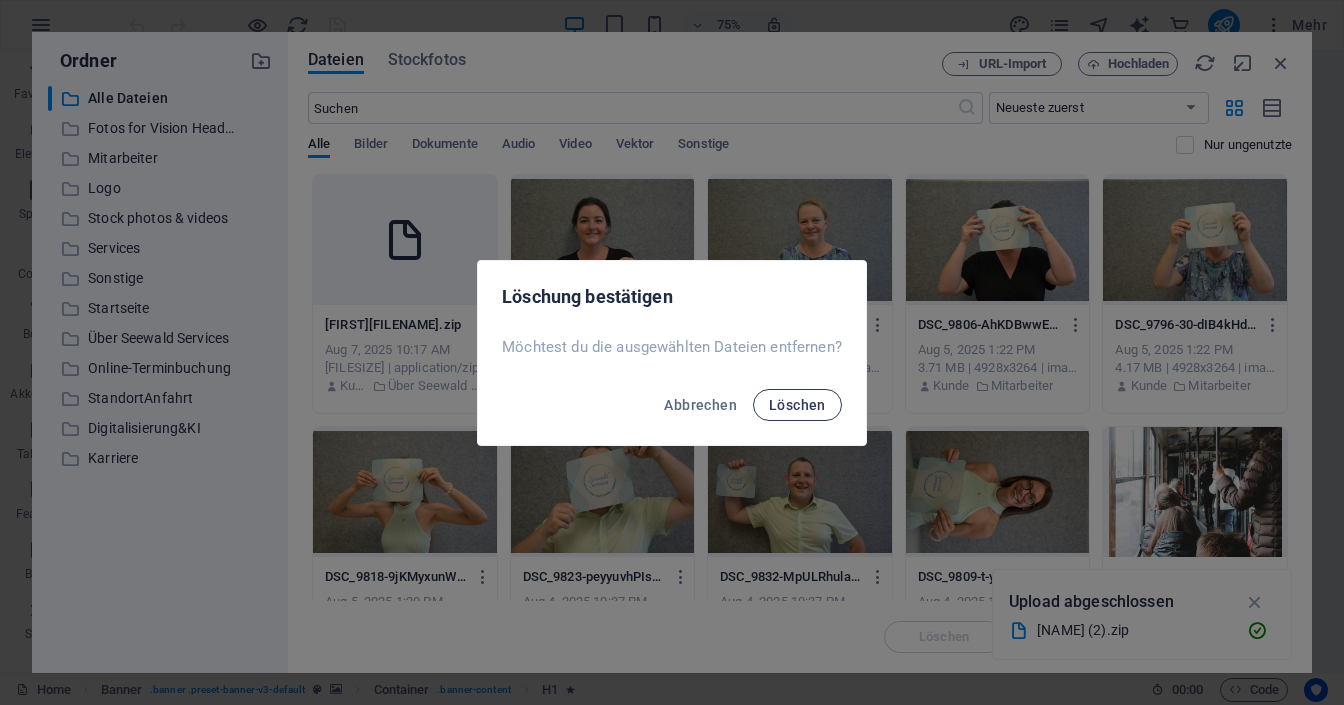 click on "Löschen" at bounding box center (797, 405) 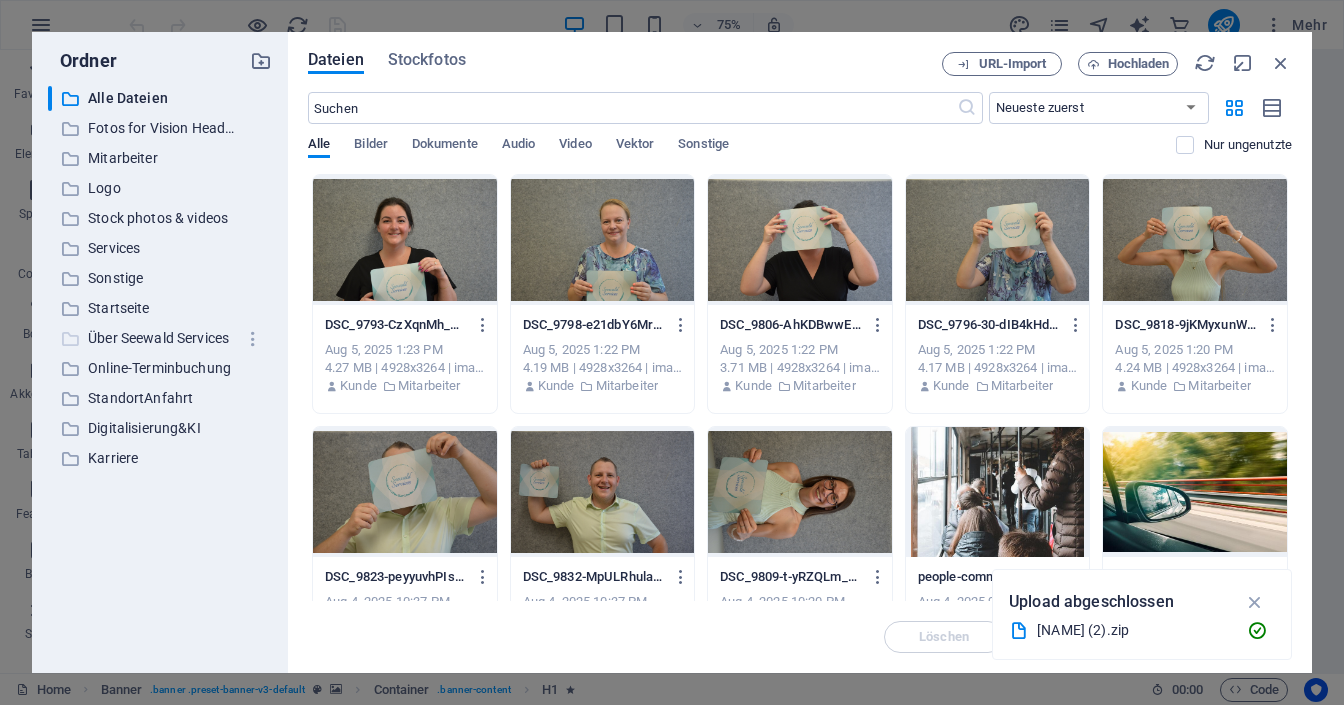 click on "Über Seewald Services" at bounding box center (161, 338) 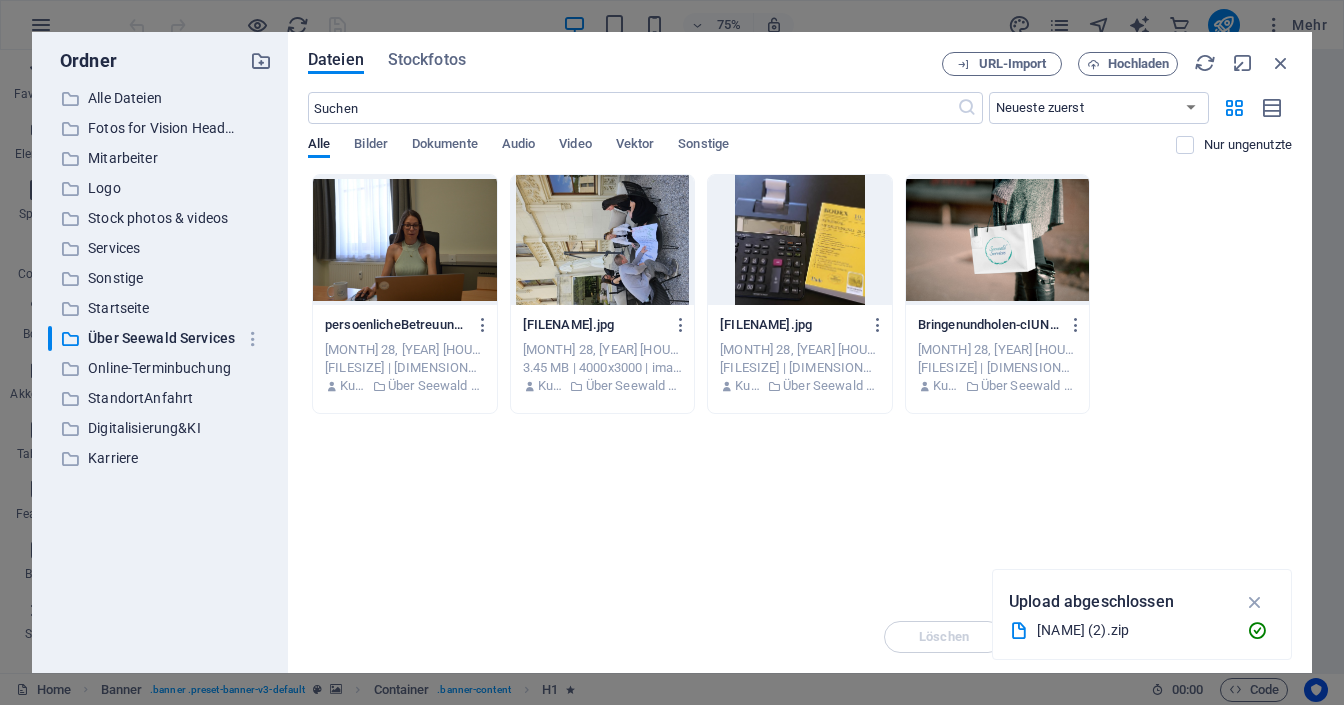 click on "Lege Dateien hier ab, um sie sofort hochzuladen [FILENAME].jpg [FILENAME].jpg [MONTH] 28, [YEAR] [HOUR]:[MINUTE] [AM/PM] [FILESIZE] | [DIMENSIONS] | [MIME_TYPE] Kunde Über Seewald Services [FILENAME].jpg [FILENAME].jpg [MONTH] 28, [YEAR] [HOUR]:[MINUTE] [AM/PM] [FILESIZE] | [DIMENSIONS] | [MIME_TYPE] Kunde Über Seewald Services [FILENAME].jpg [FILENAME].jpg [MONTH] 28, [YEAR] [HOUR]:[MINUTE] [AM/PM] [FILESIZE] | [DIMENSIONS] | [MIME_TYPE] Kunde Über Seewald Services [FILENAME].png [FILENAME].png [MONTH] 28, [YEAR] [HOUR]:[MINUTE] [AM/PM] [FILESIZE] | [DIMENSIONS] | [MIME_TYPE] Kunde Über Seewald Services" at bounding box center (800, 387) 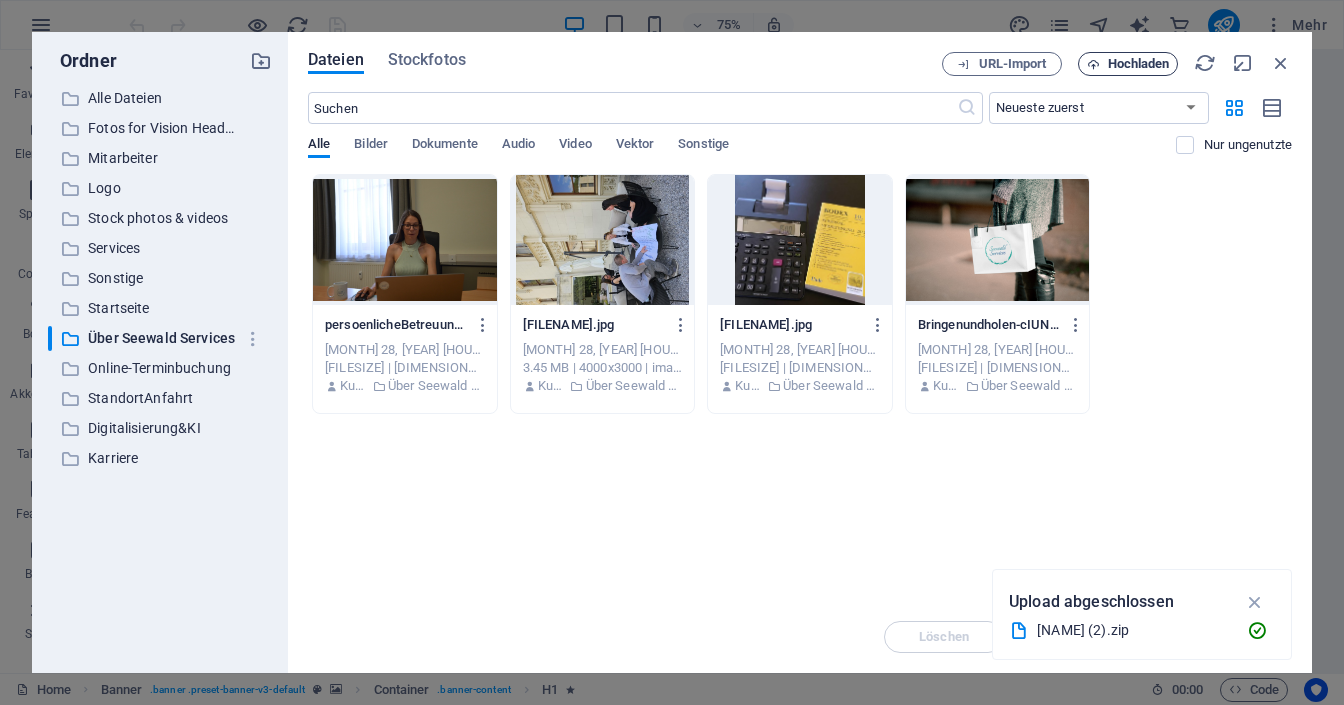 click on "Hochladen" at bounding box center (1128, 64) 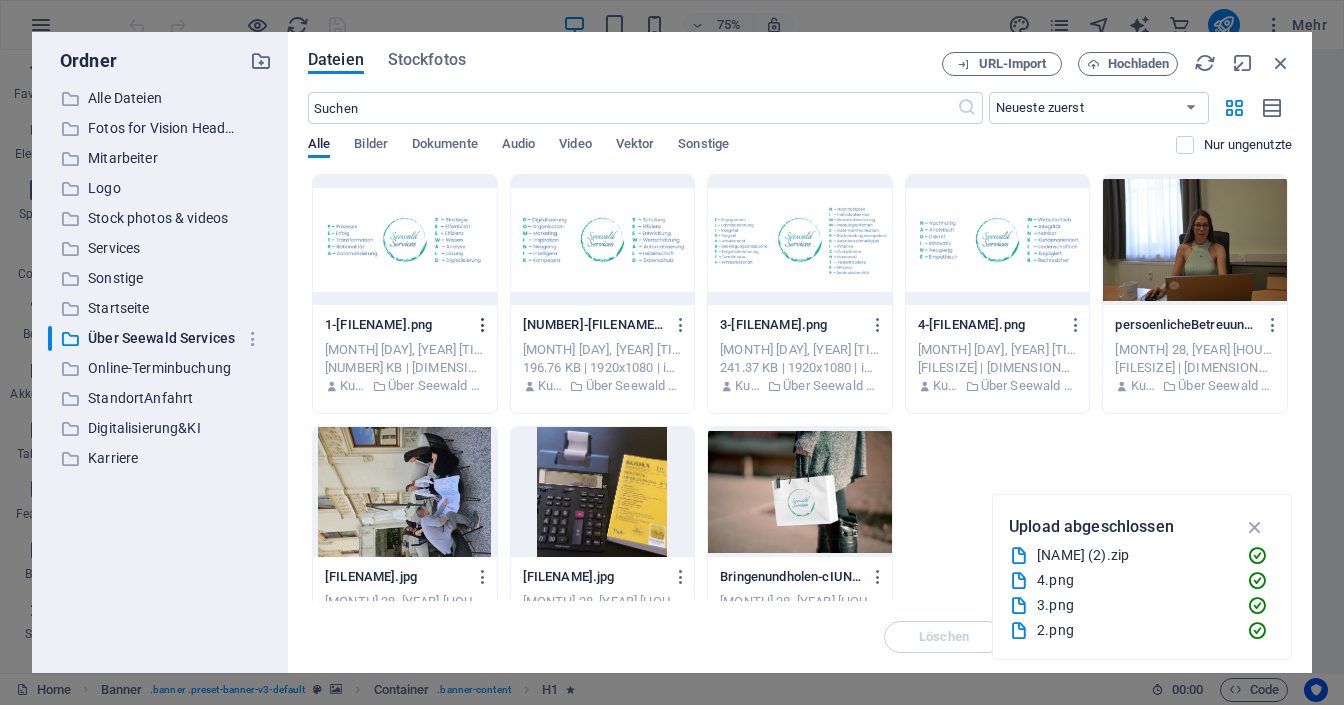 click at bounding box center (483, 325) 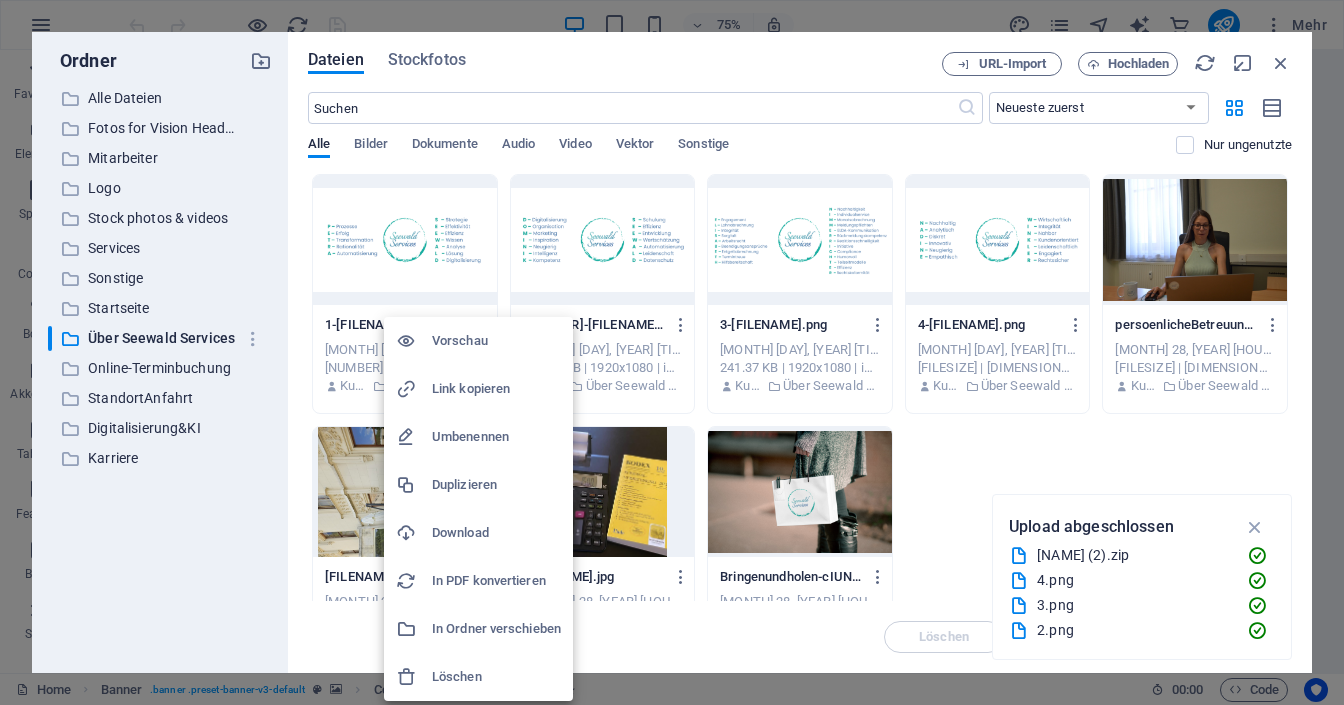 click on "Umbenennen" at bounding box center (496, 437) 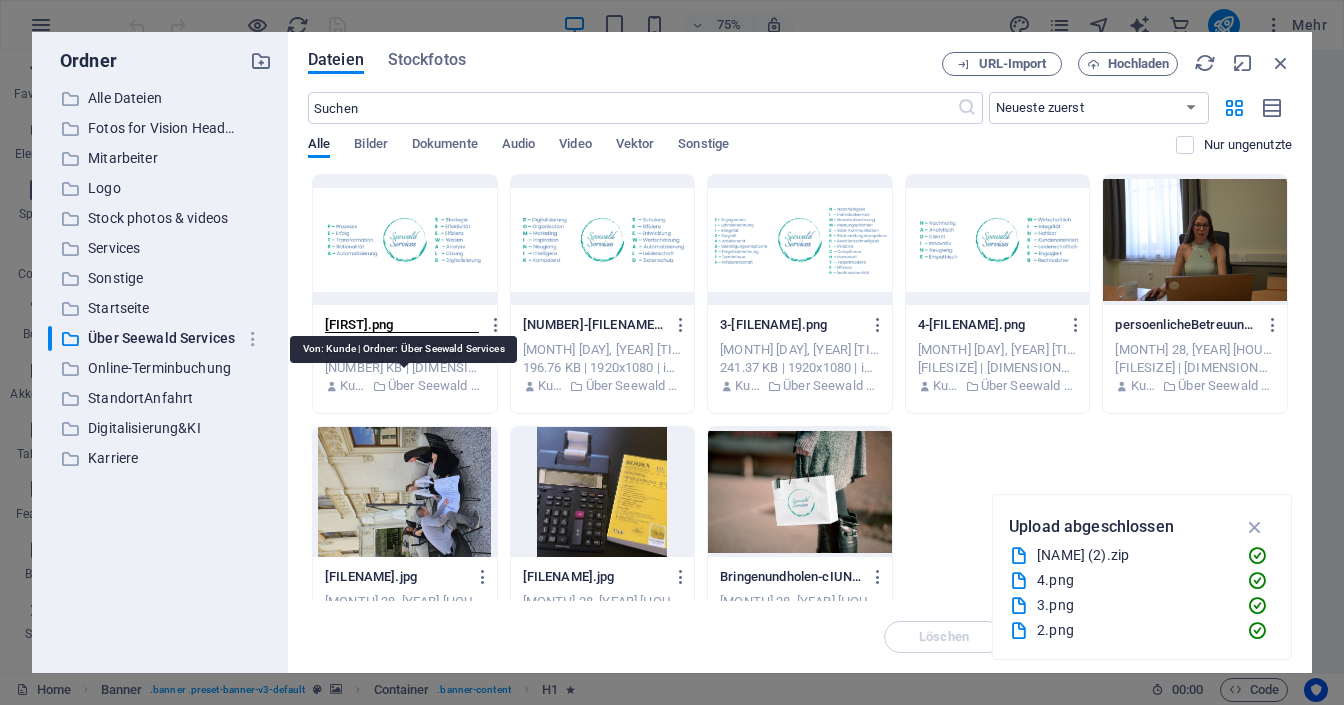 scroll, scrollTop: 0, scrollLeft: 0, axis: both 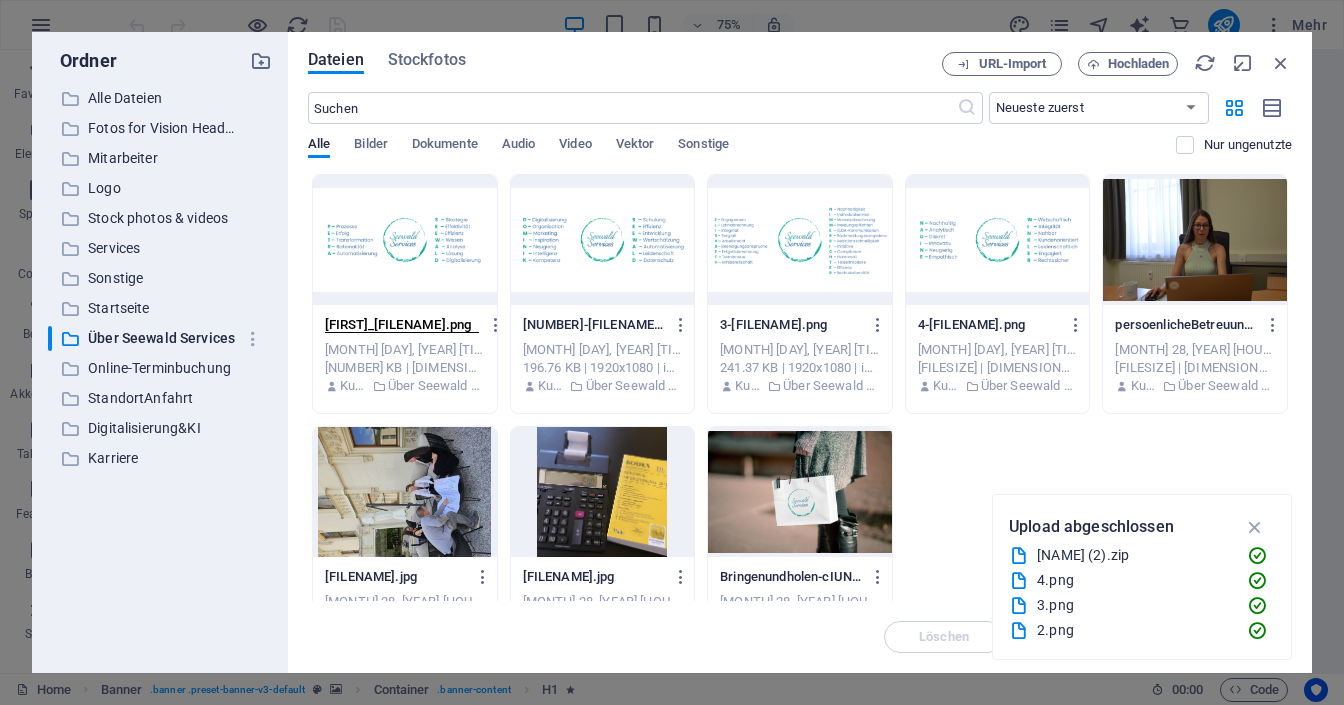 click on "[FIRST]_[FILENAME].png" at bounding box center [402, 325] 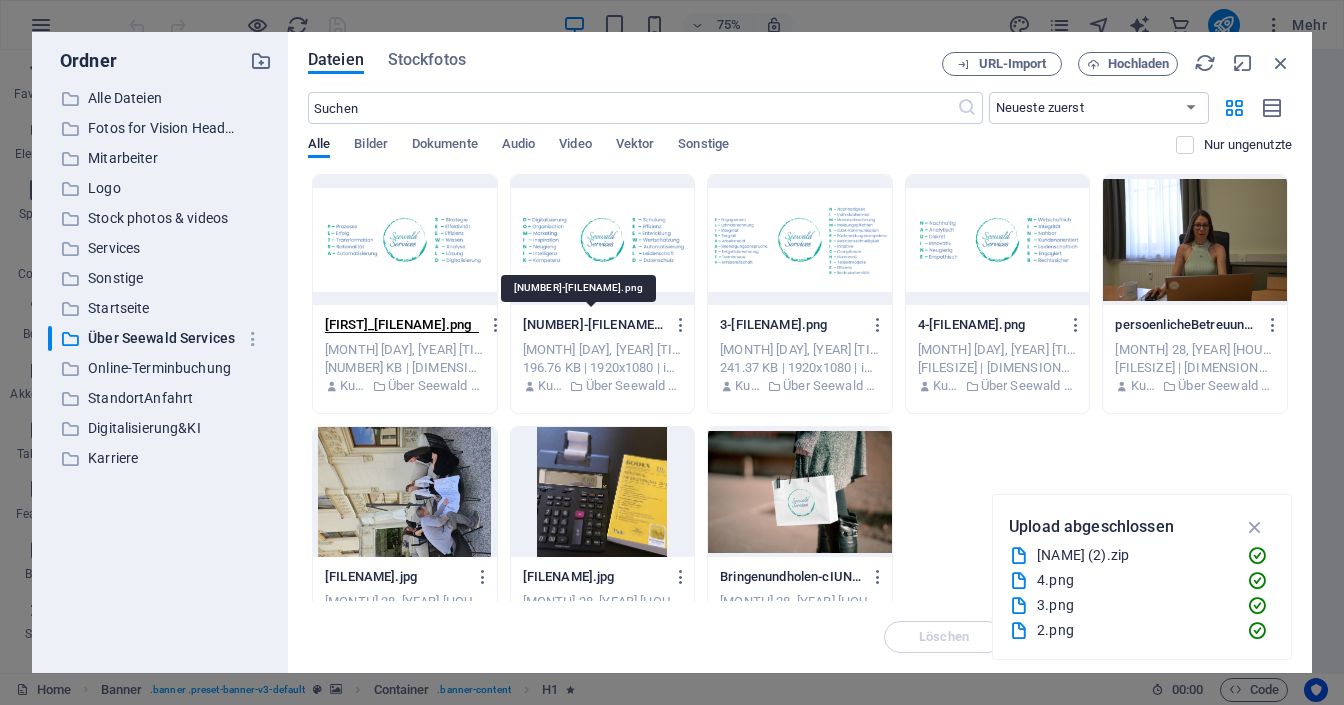 type on "[FIRST]_[FILENAME].png" 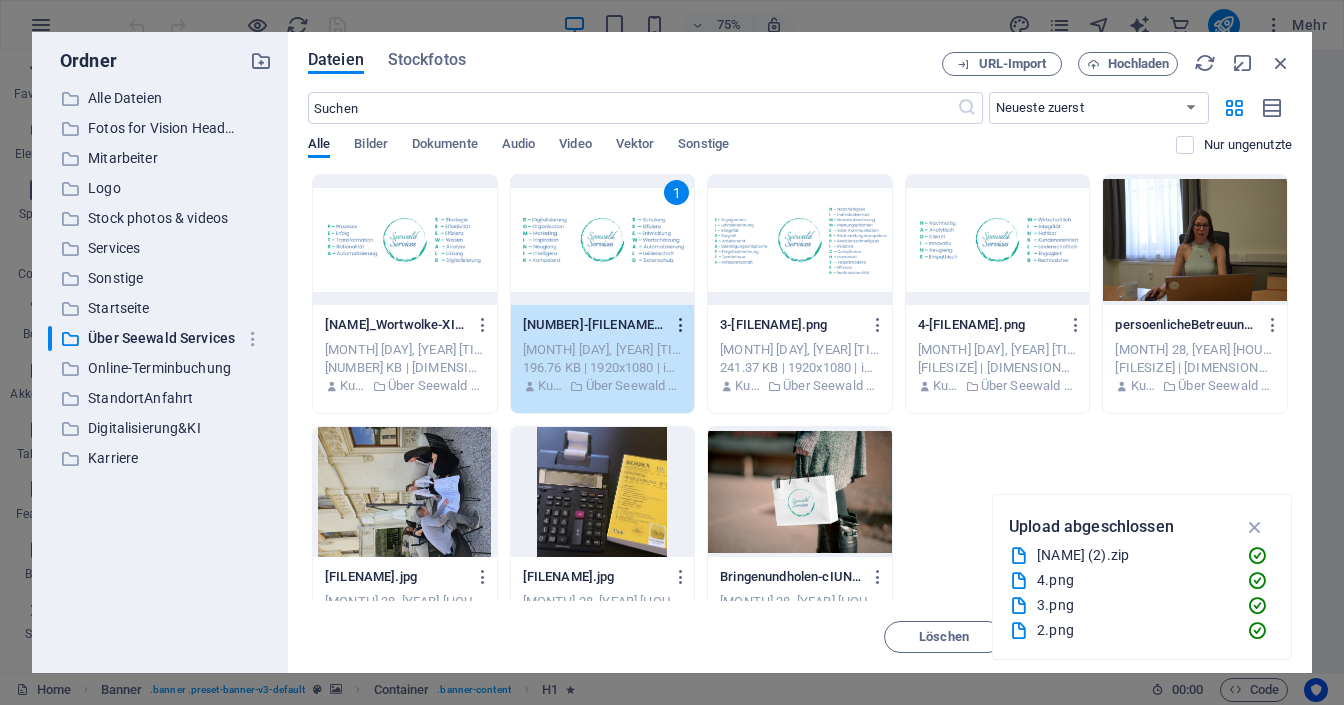 click at bounding box center (681, 325) 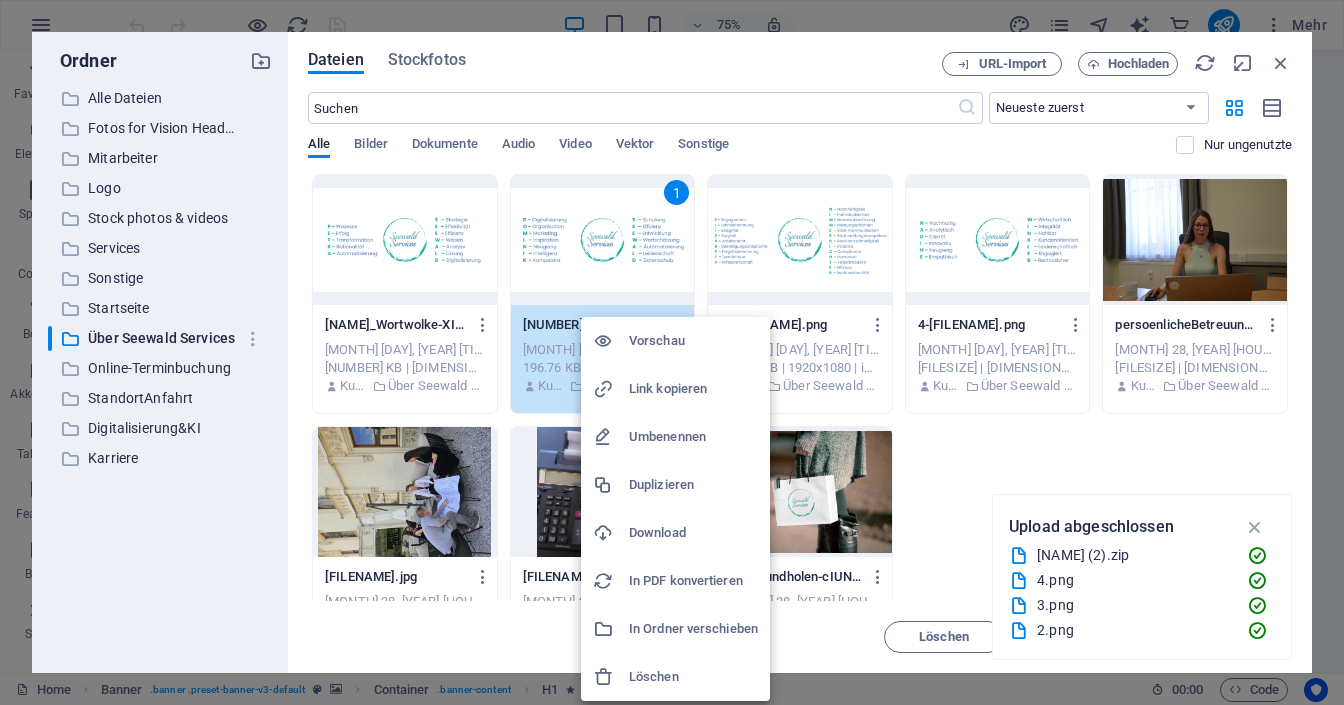 click on "Umbenennen" at bounding box center (693, 437) 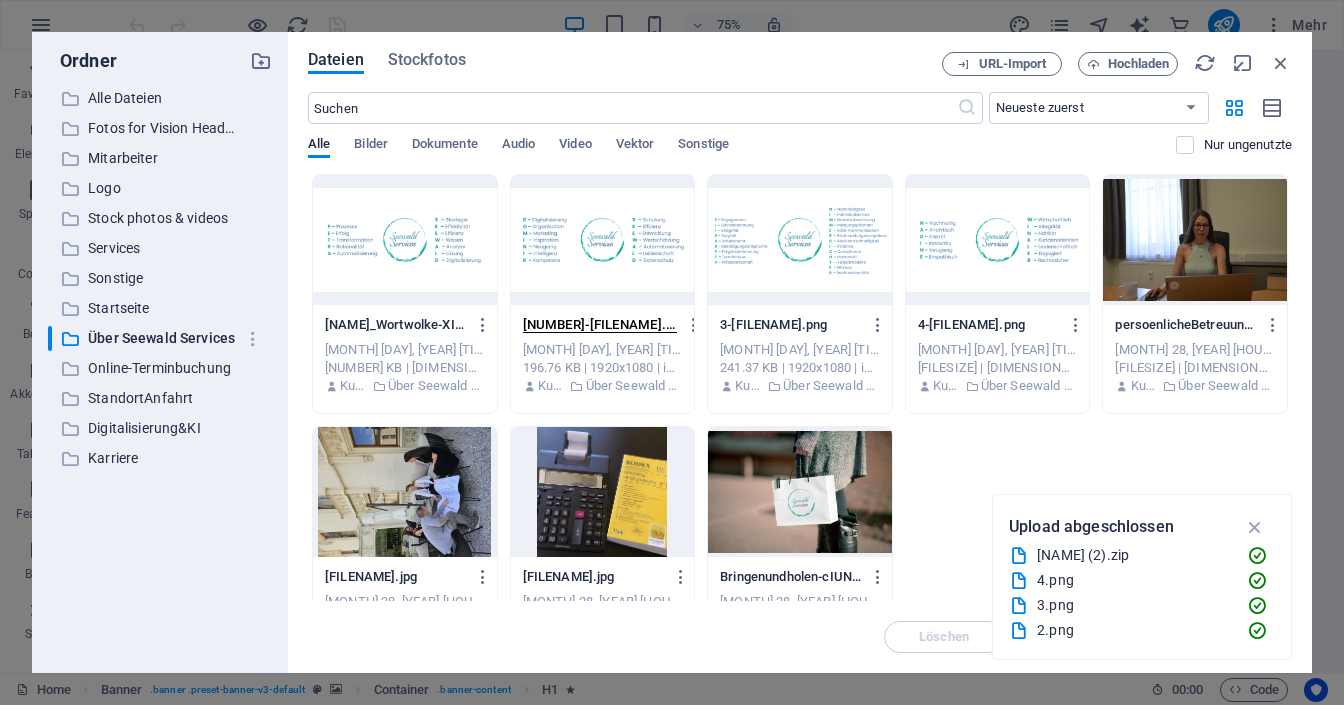 scroll, scrollTop: 0, scrollLeft: 59, axis: horizontal 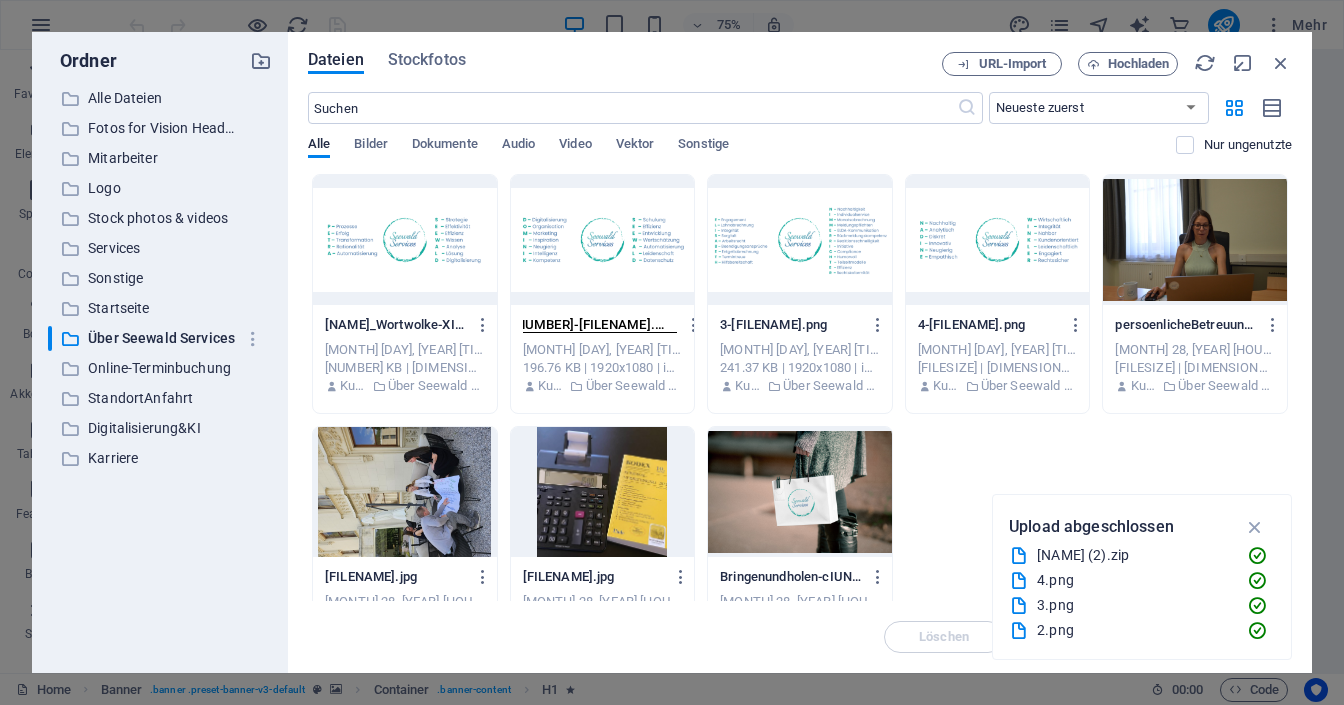 paste on "_[FILENAME]" 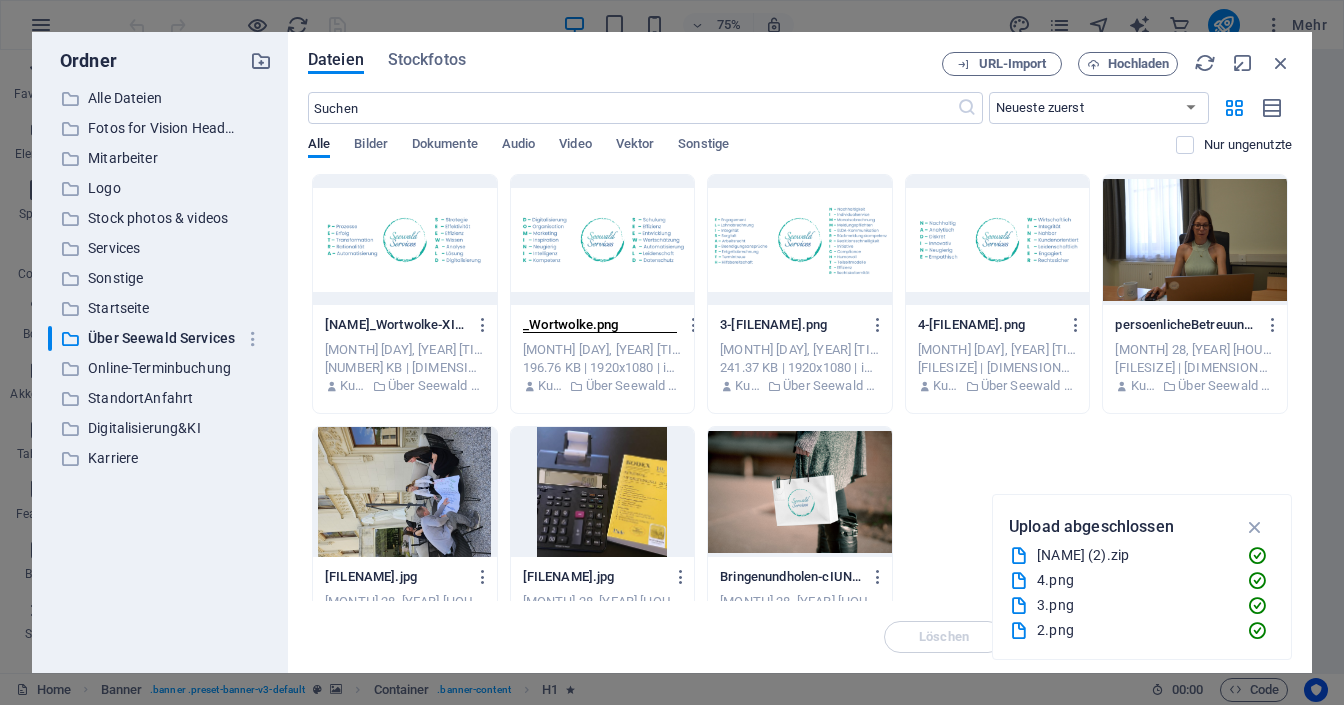 scroll, scrollTop: 0, scrollLeft: 0, axis: both 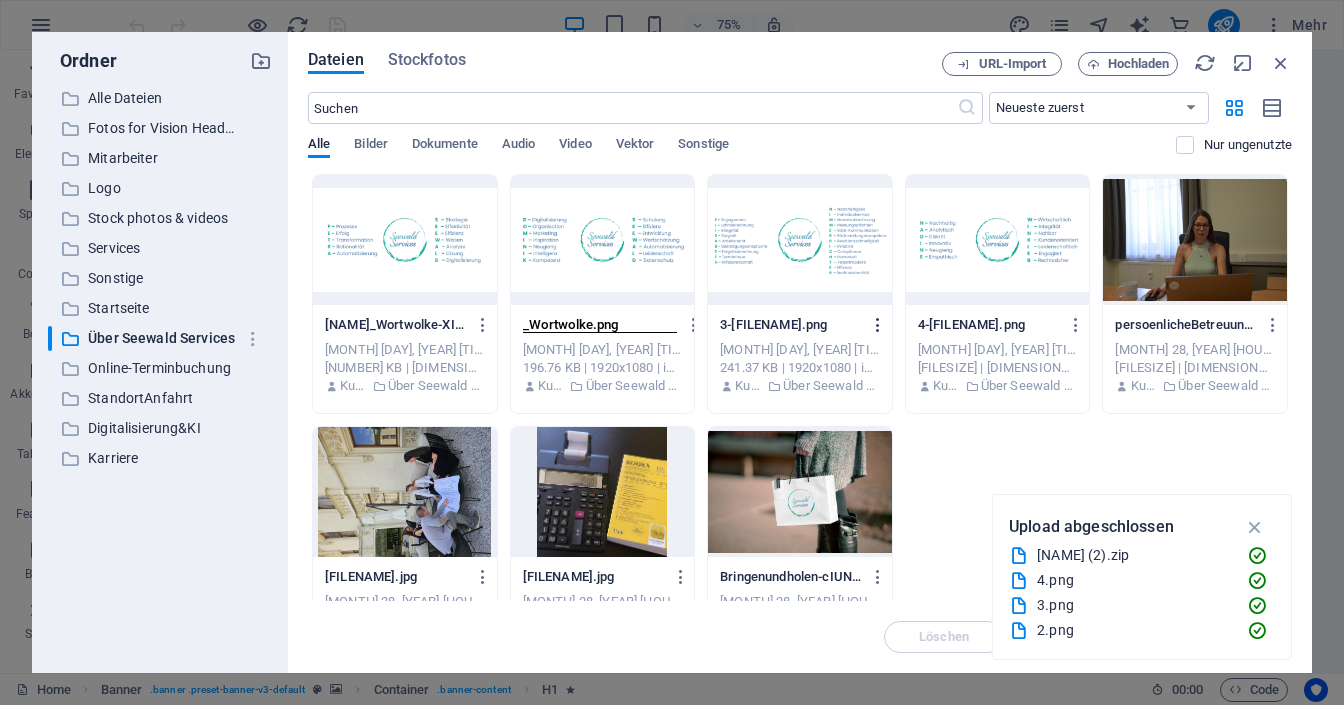 type on "_Wortwolke.png" 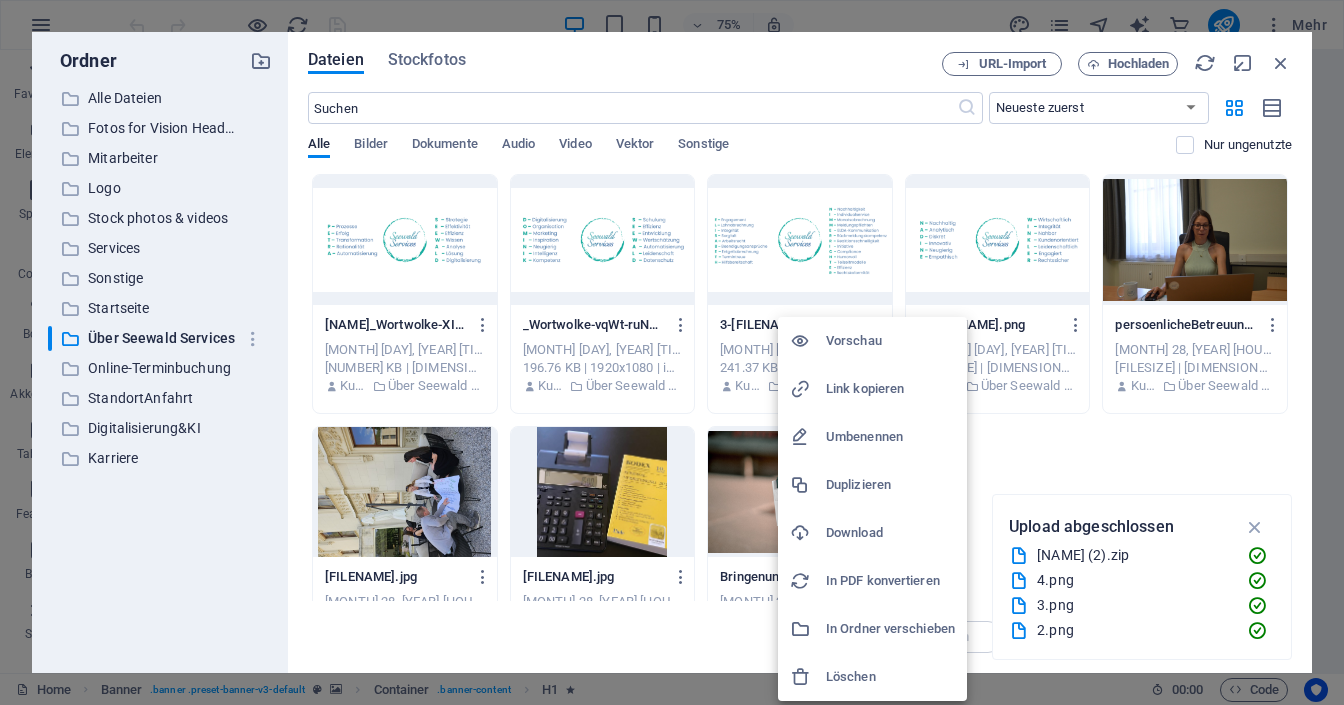 click at bounding box center (672, 352) 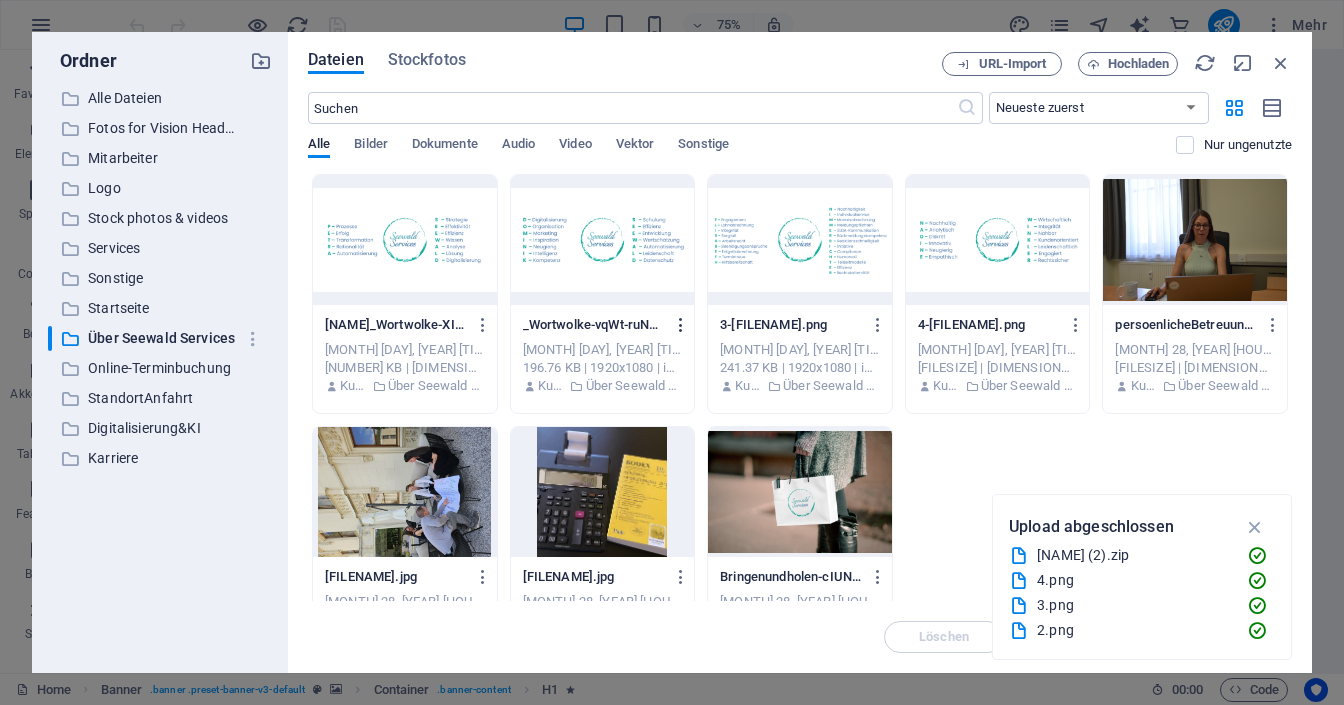 click at bounding box center [681, 325] 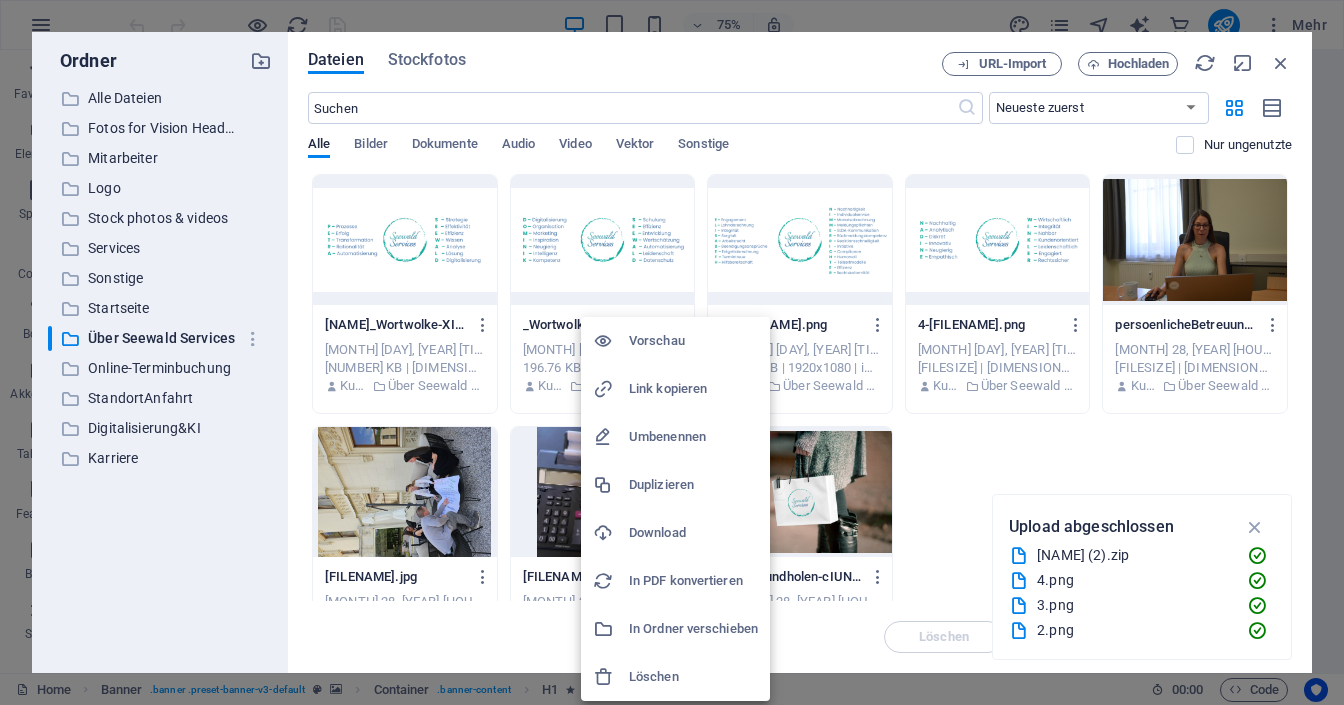 click on "Umbenennen" at bounding box center [693, 437] 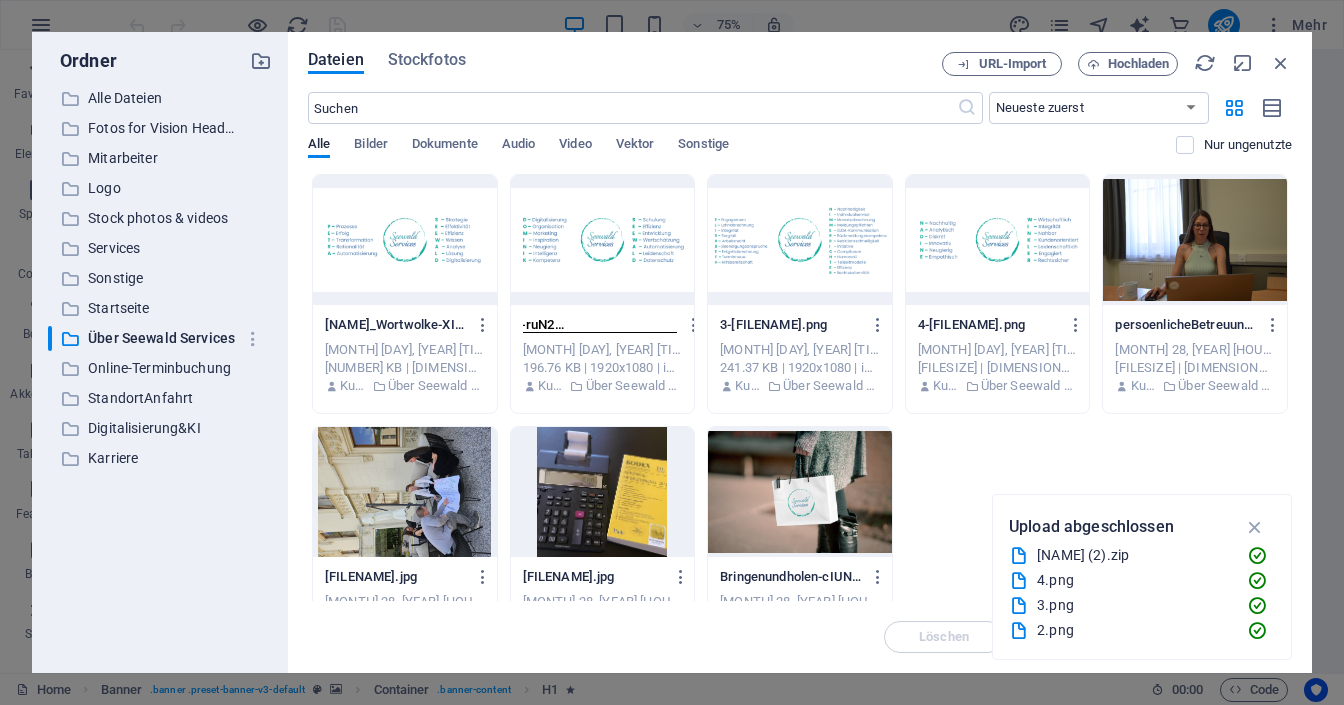 click on "_Wortwolke-vqWt-ruN205xnupVnRx3-g.png" at bounding box center [600, 325] 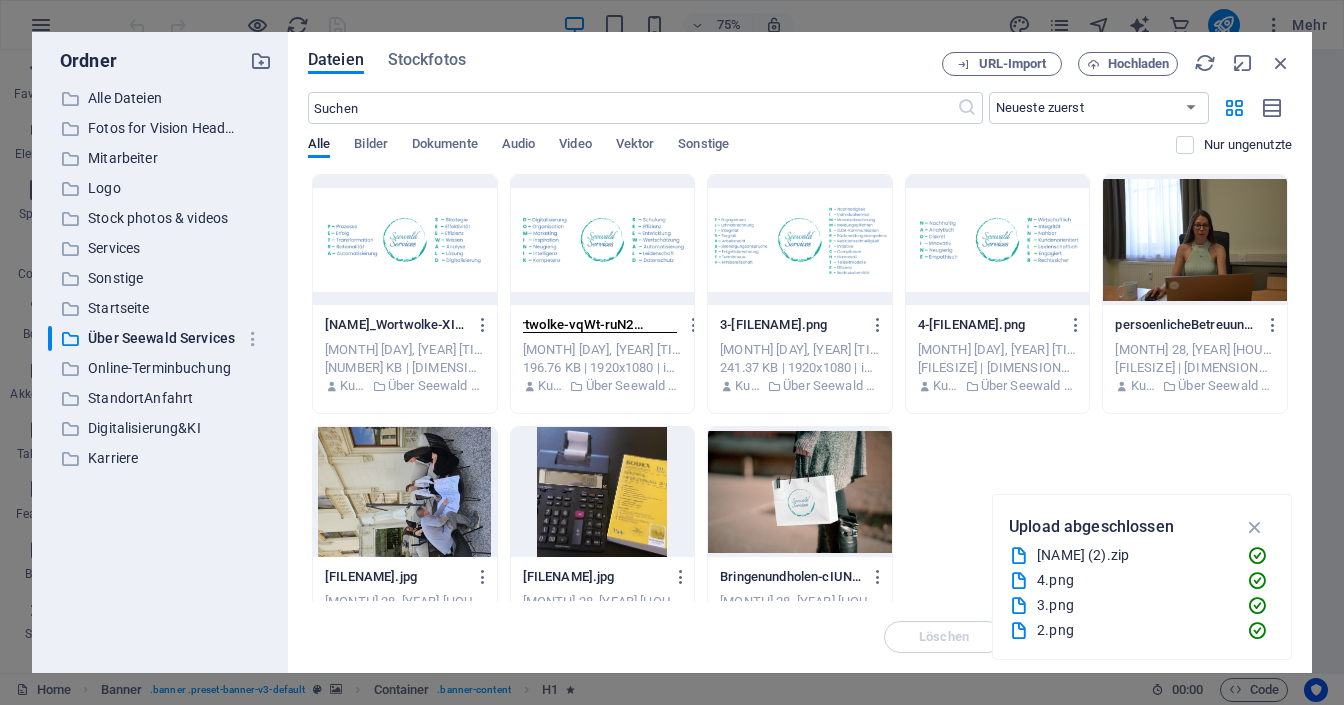 scroll, scrollTop: 0, scrollLeft: 0, axis: both 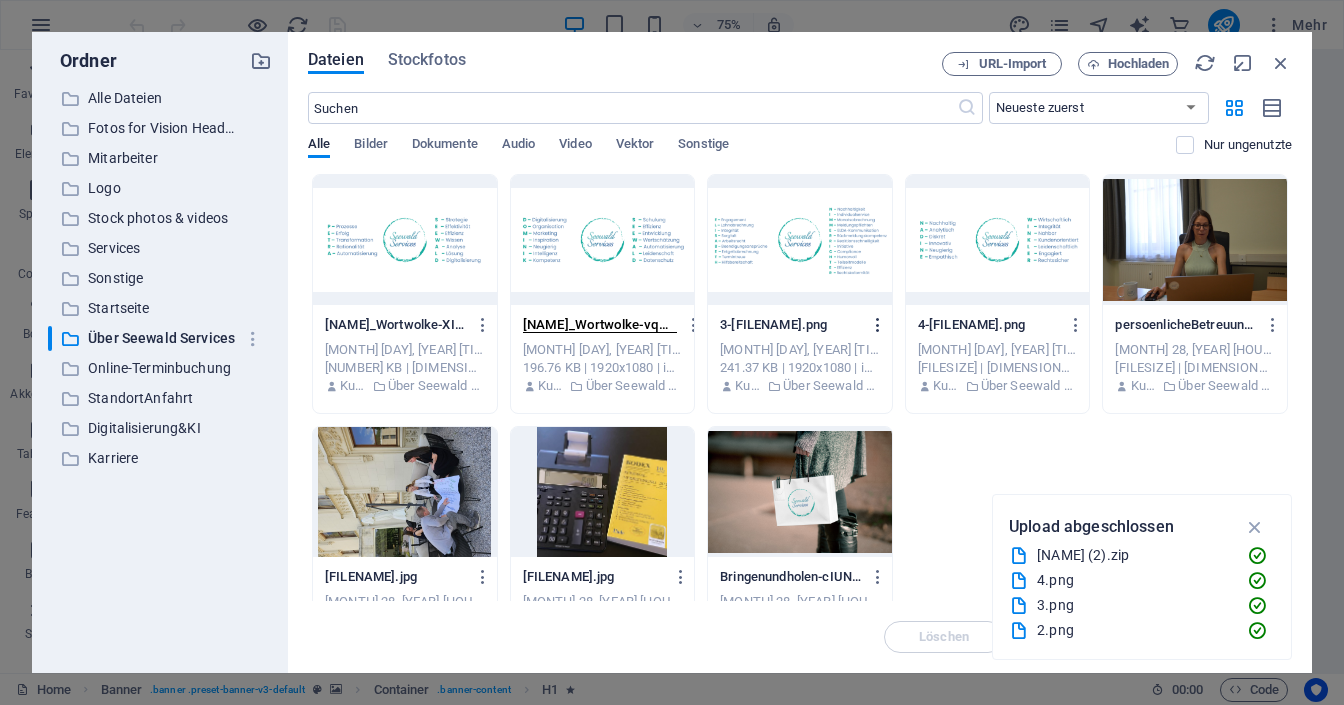 type on "[NAME]_Wortwolke-vqWt-ruN205xnupVnRx3-g.png" 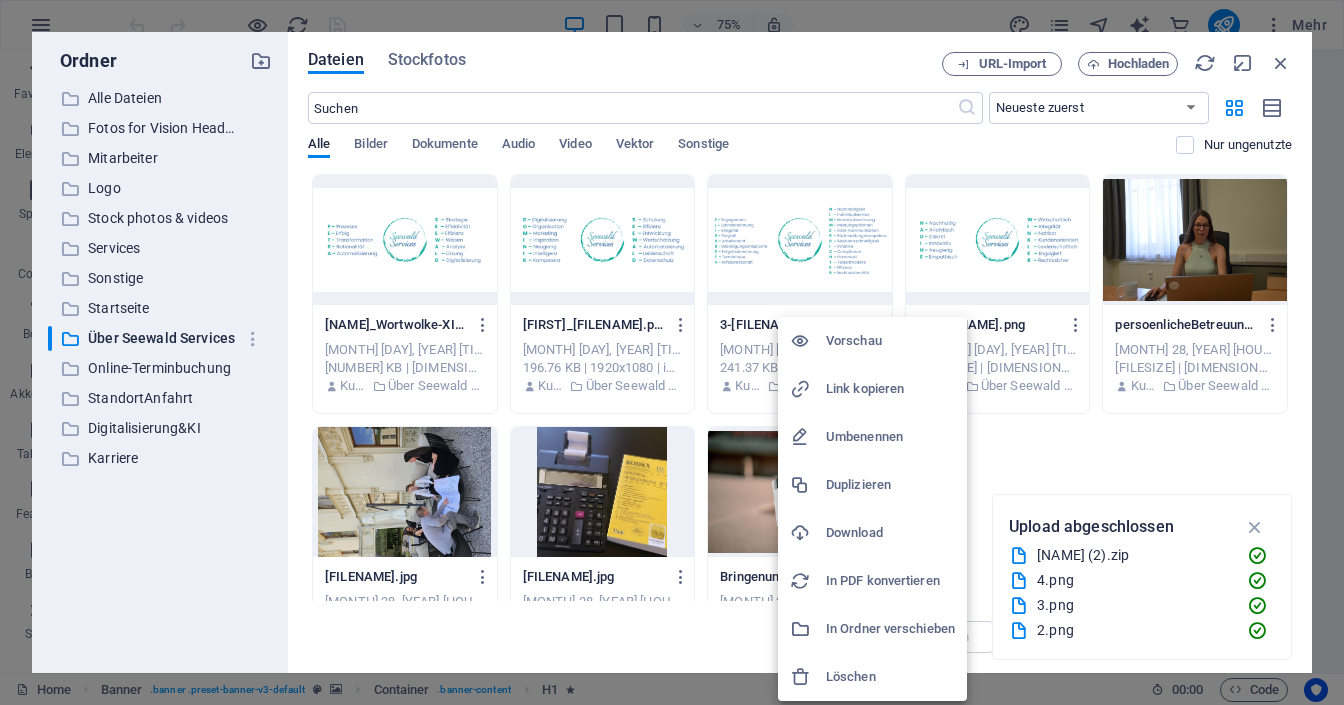 click on "Umbenennen" at bounding box center (890, 437) 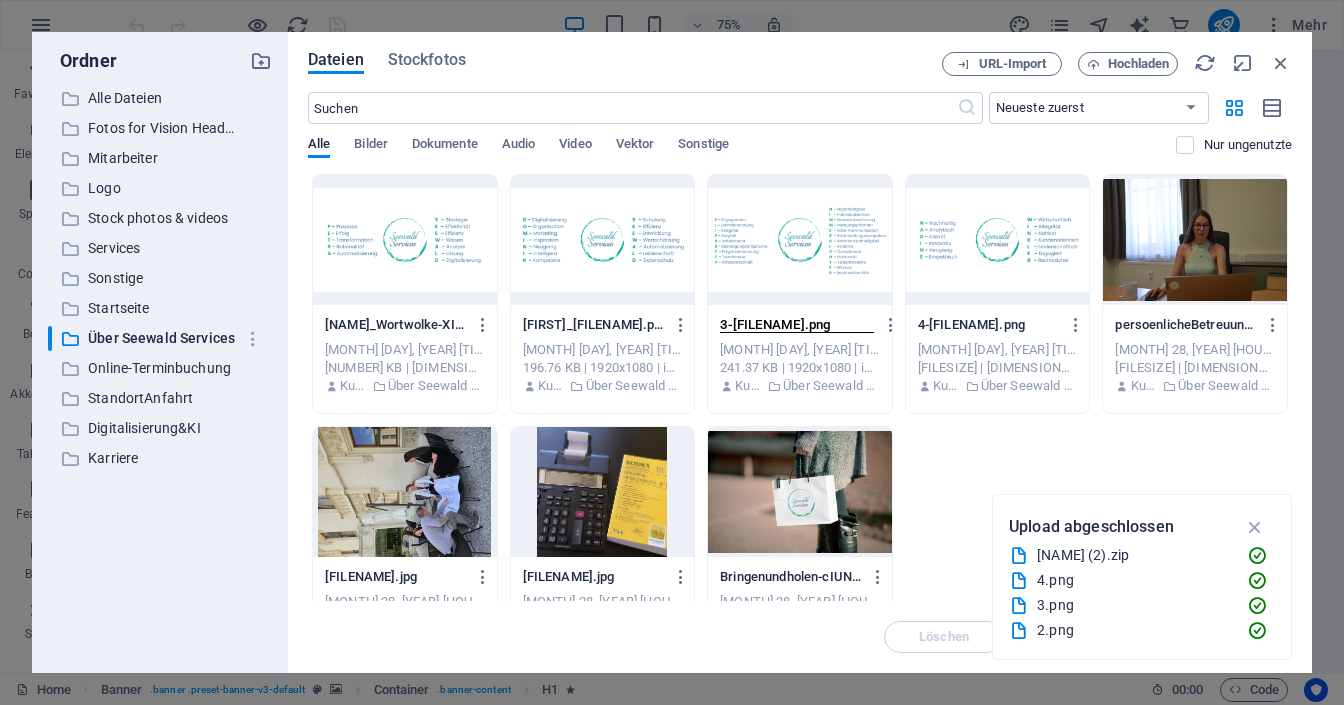 scroll, scrollTop: 0, scrollLeft: 54, axis: horizontal 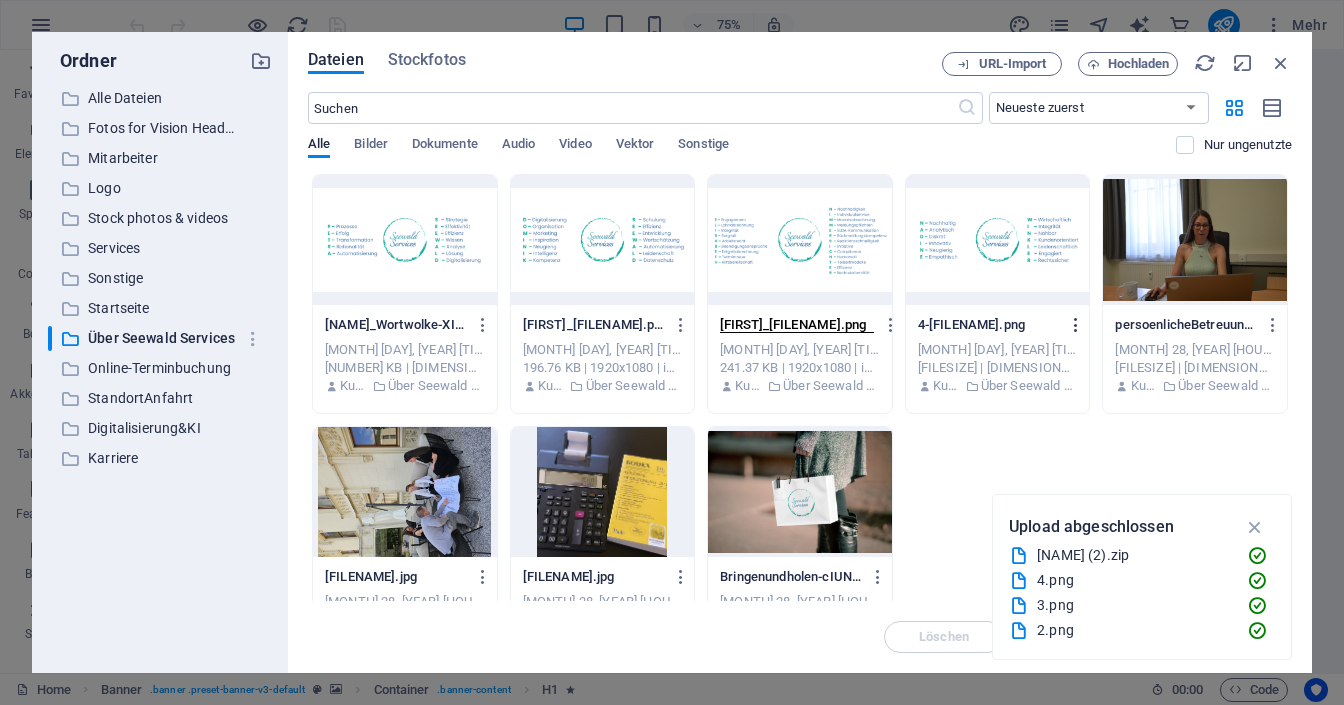 type on "[FIRST]_[FILENAME].png" 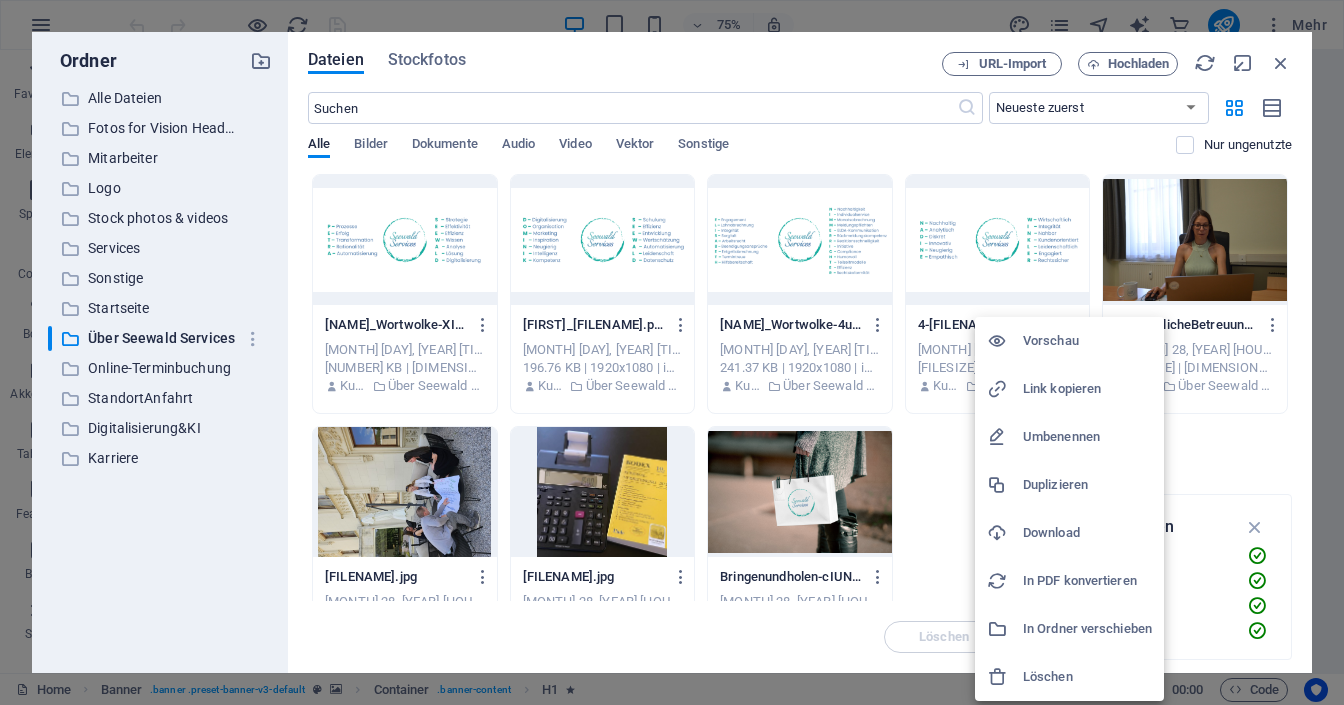 click on "Umbenennen" at bounding box center (1087, 437) 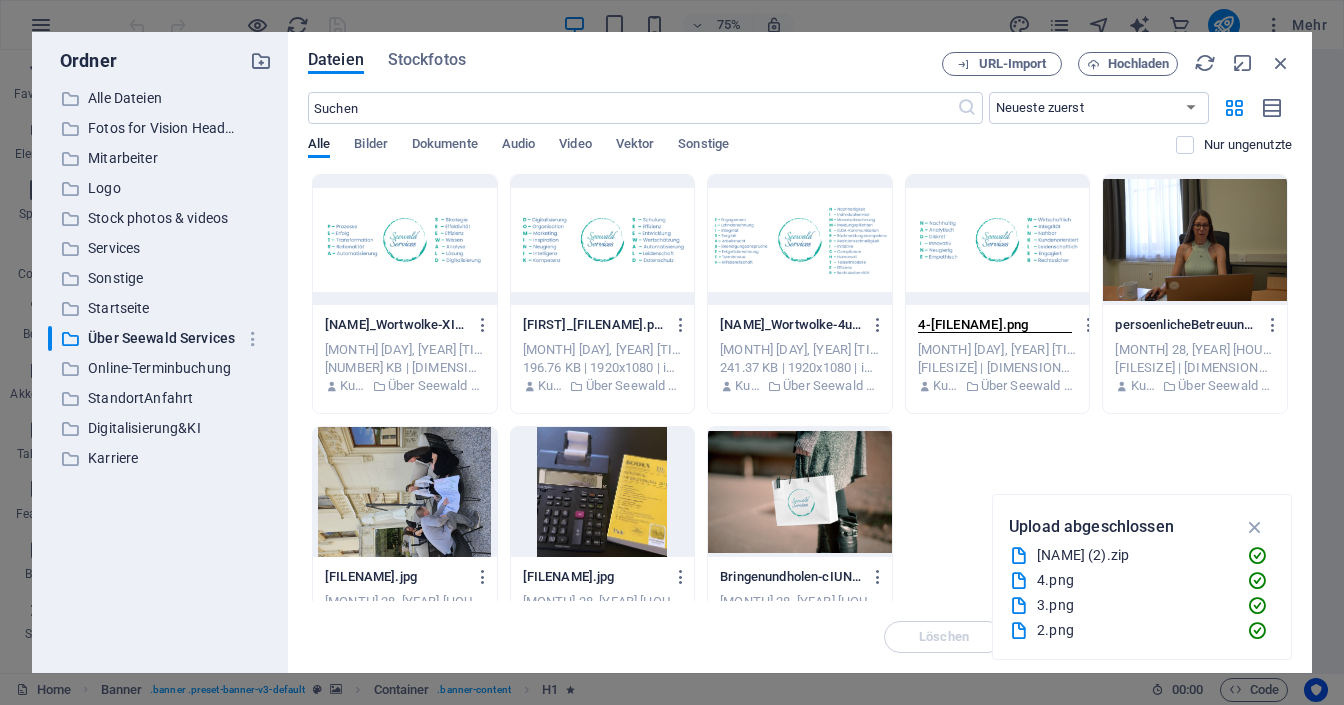 scroll, scrollTop: 0, scrollLeft: 64, axis: horizontal 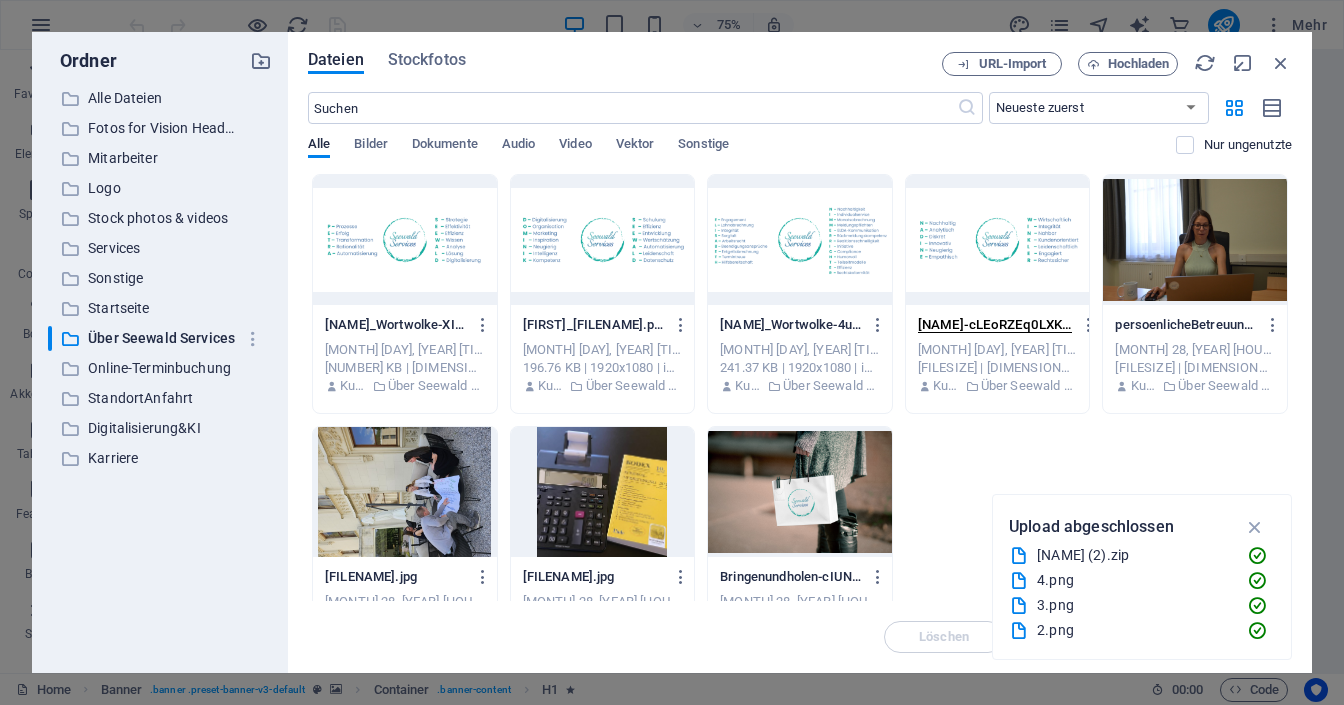 paste on "_[FILENAME]" 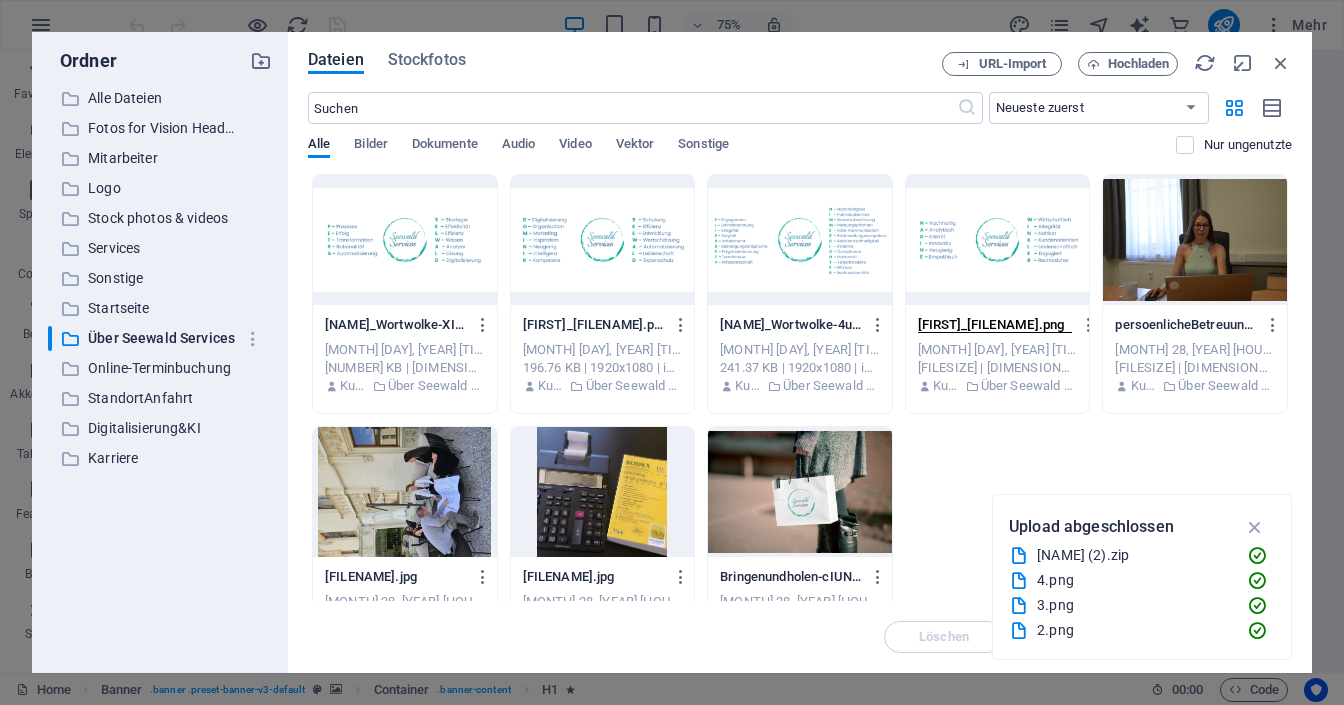 type on "[FIRST]_[FILENAME].png" 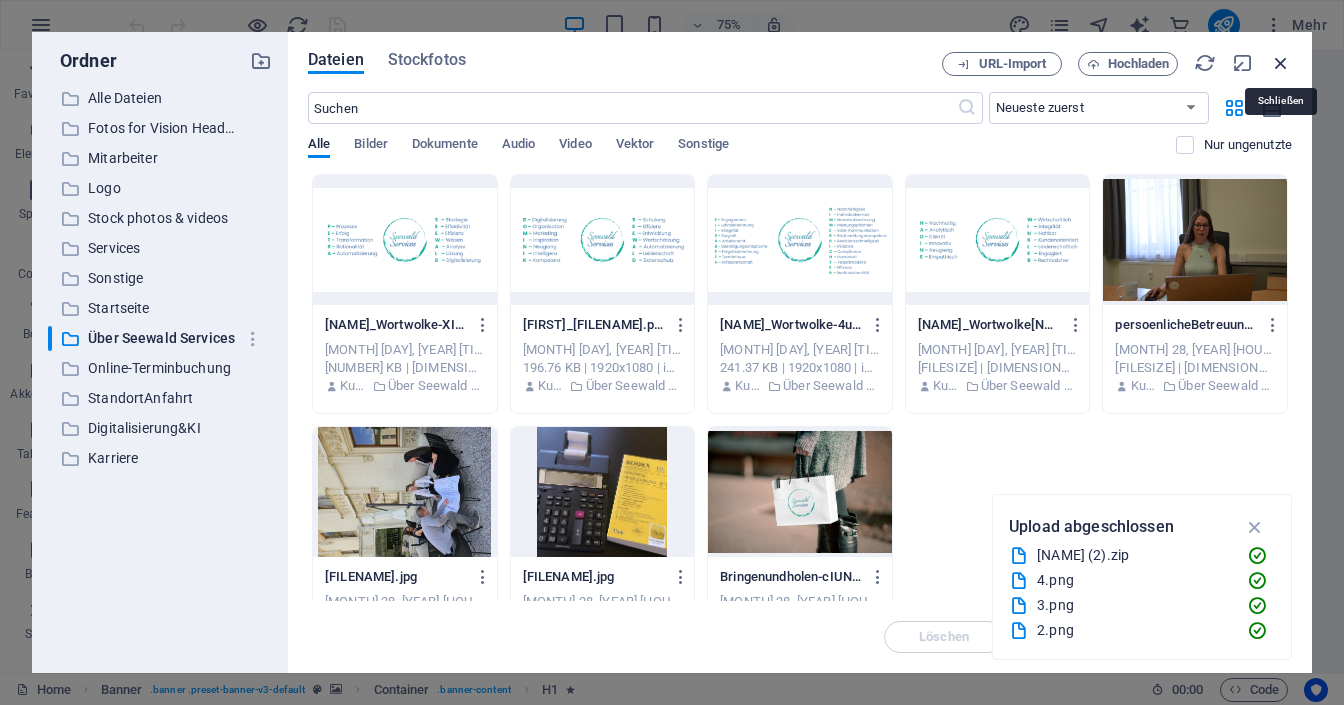 click at bounding box center [1281, 63] 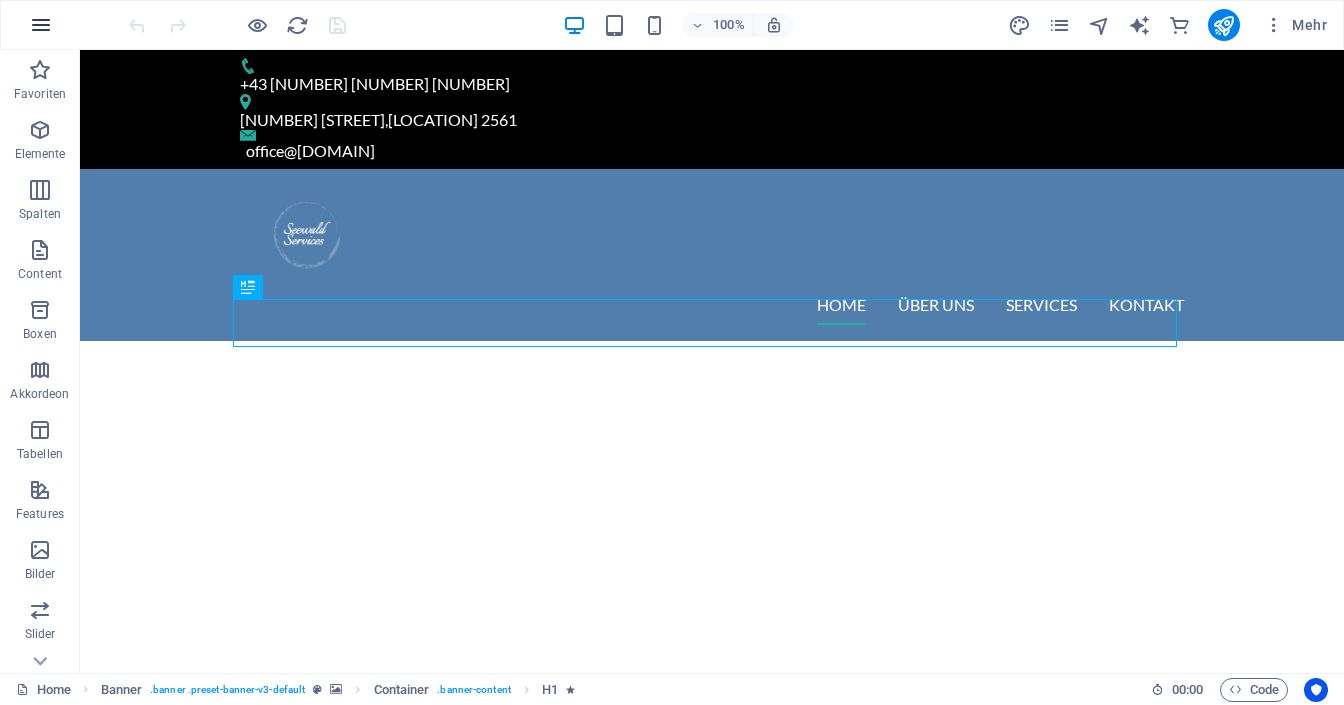 click at bounding box center [41, 25] 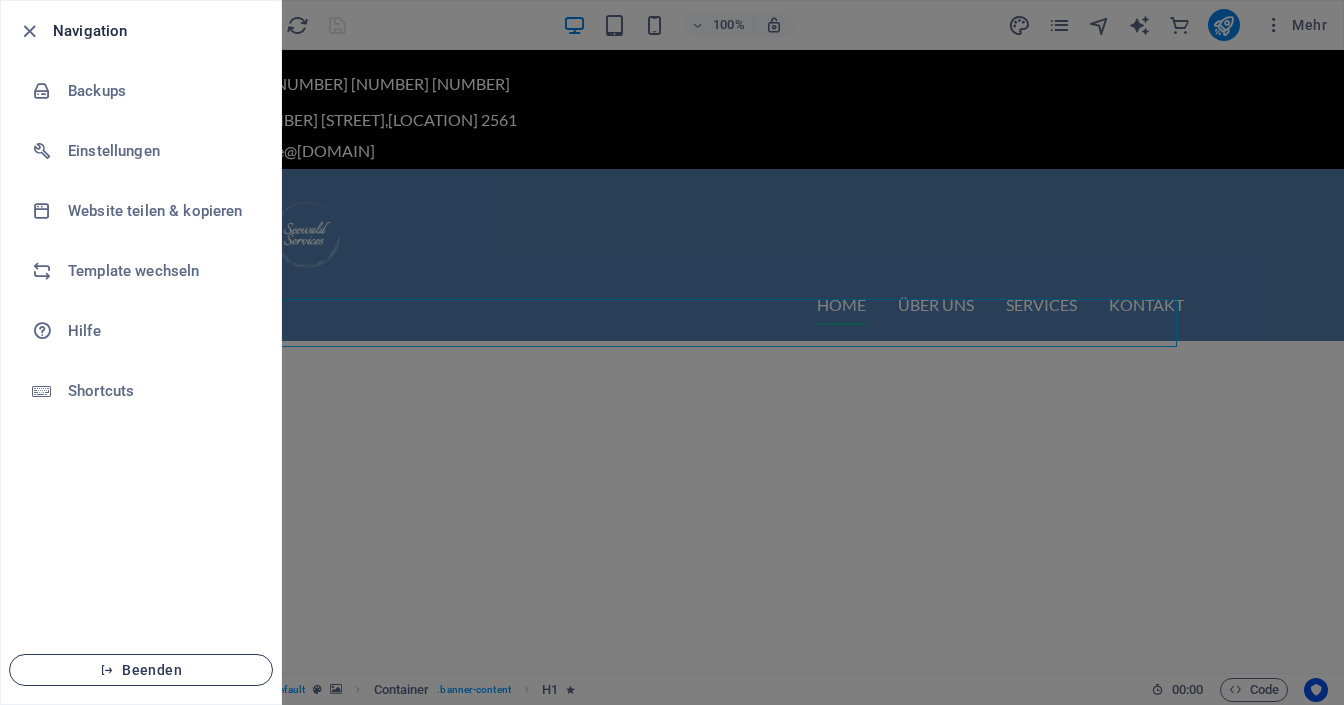 click on "Beenden" at bounding box center [141, 670] 